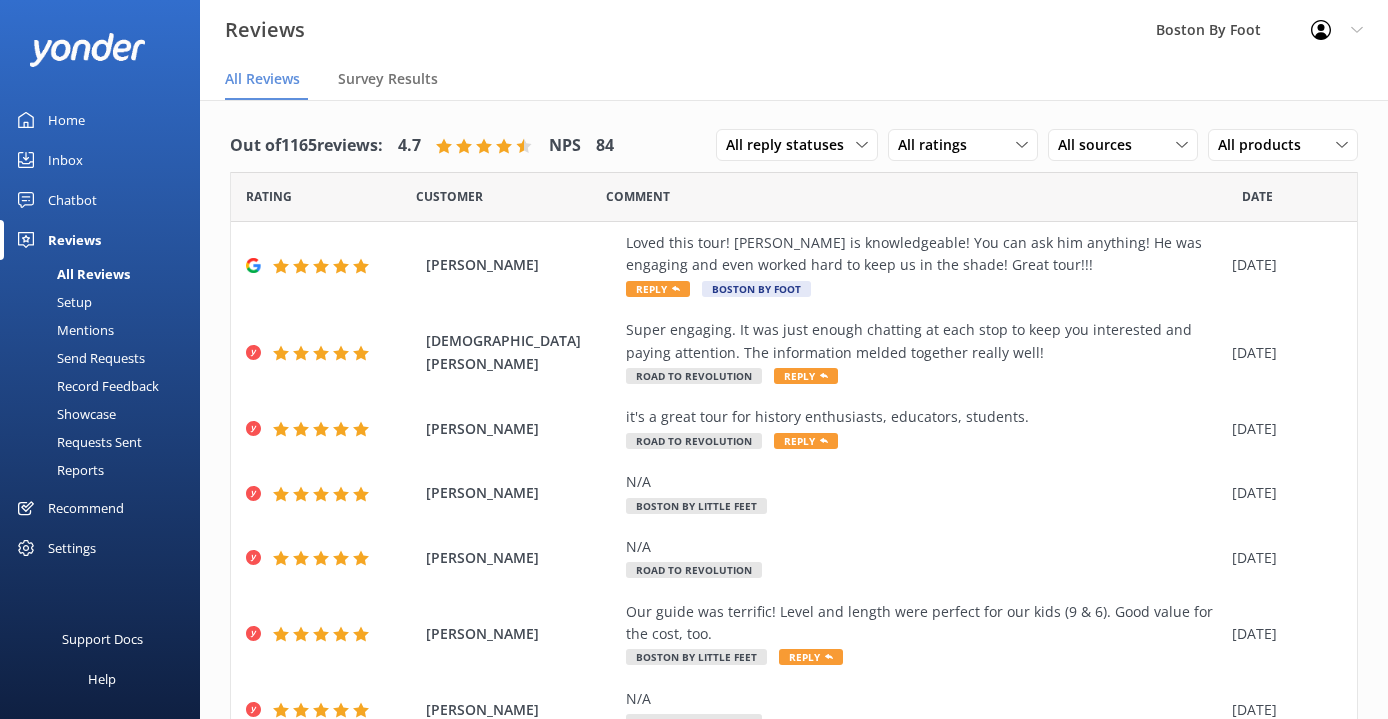 scroll, scrollTop: 0, scrollLeft: 0, axis: both 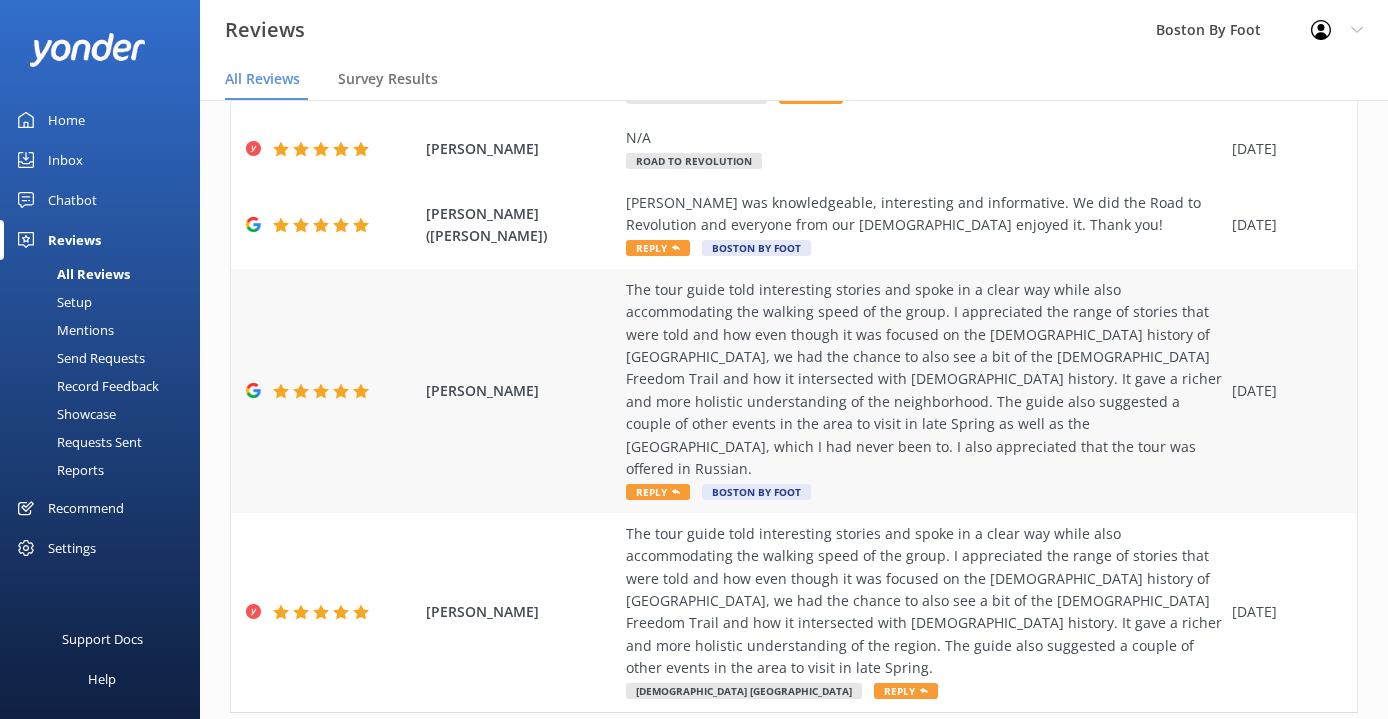 click on "The tour guide told interesting stories and spoke in a clear way while also accommodating the walking speed of the group. I appreciated the range of stories that were told and how even though it was focused on the [DEMOGRAPHIC_DATA] history of [GEOGRAPHIC_DATA], we had the chance to also see a bit of the [DEMOGRAPHIC_DATA] Freedom Trail and how it intersected with [DEMOGRAPHIC_DATA] history. It gave a richer and more holistic understanding of the neighborhood. The guide also suggested a couple of other events in the area to visit in late Spring as well as the [GEOGRAPHIC_DATA], which I had never been to. I also appreciated that the tour was offered in Russian." at bounding box center [924, 380] 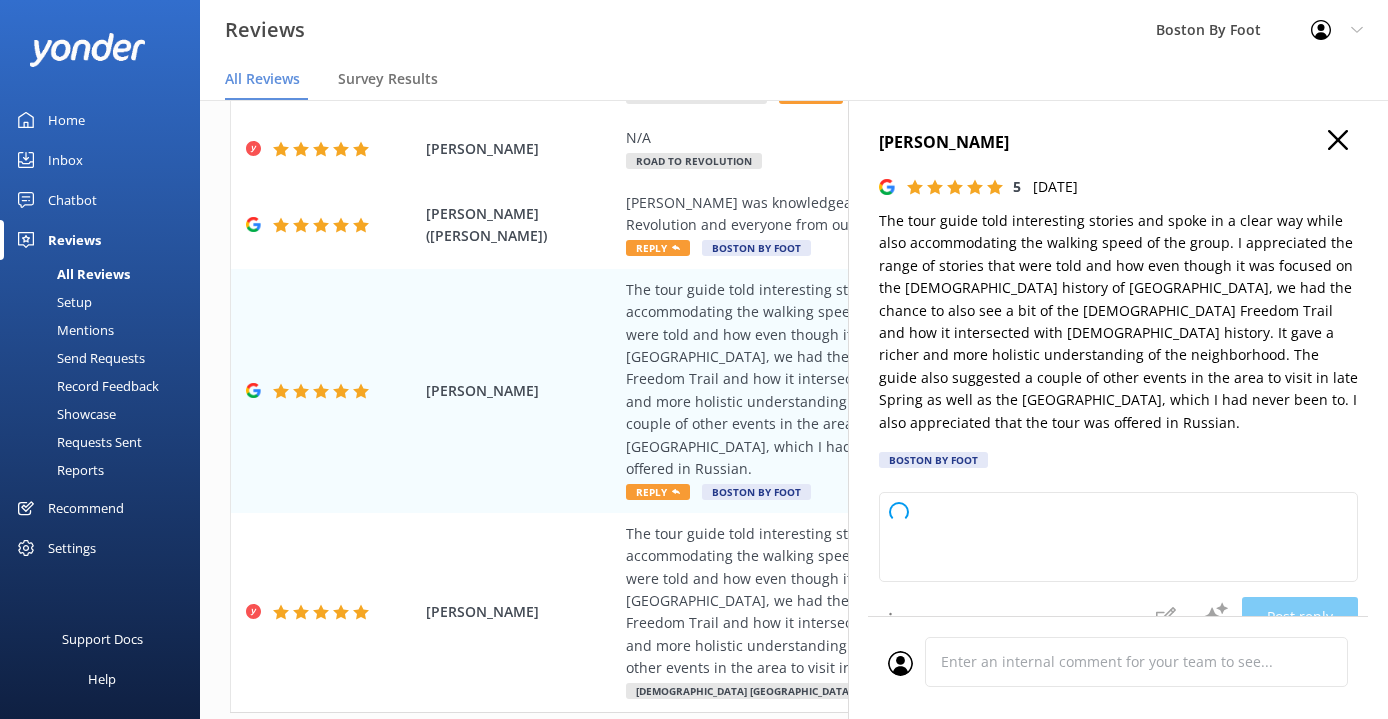 type on "Thank you so much for your wonderful review! We're delighted to hear you enjoyed the tour and found the stories engaging and informative. It's great to know that the connections between different histories in [GEOGRAPHIC_DATA] resonated with you, and that our guide’s recommendations were helpful. We’re also glad you appreciated the Russian language option. We hope to welcome you on another tour soon!" 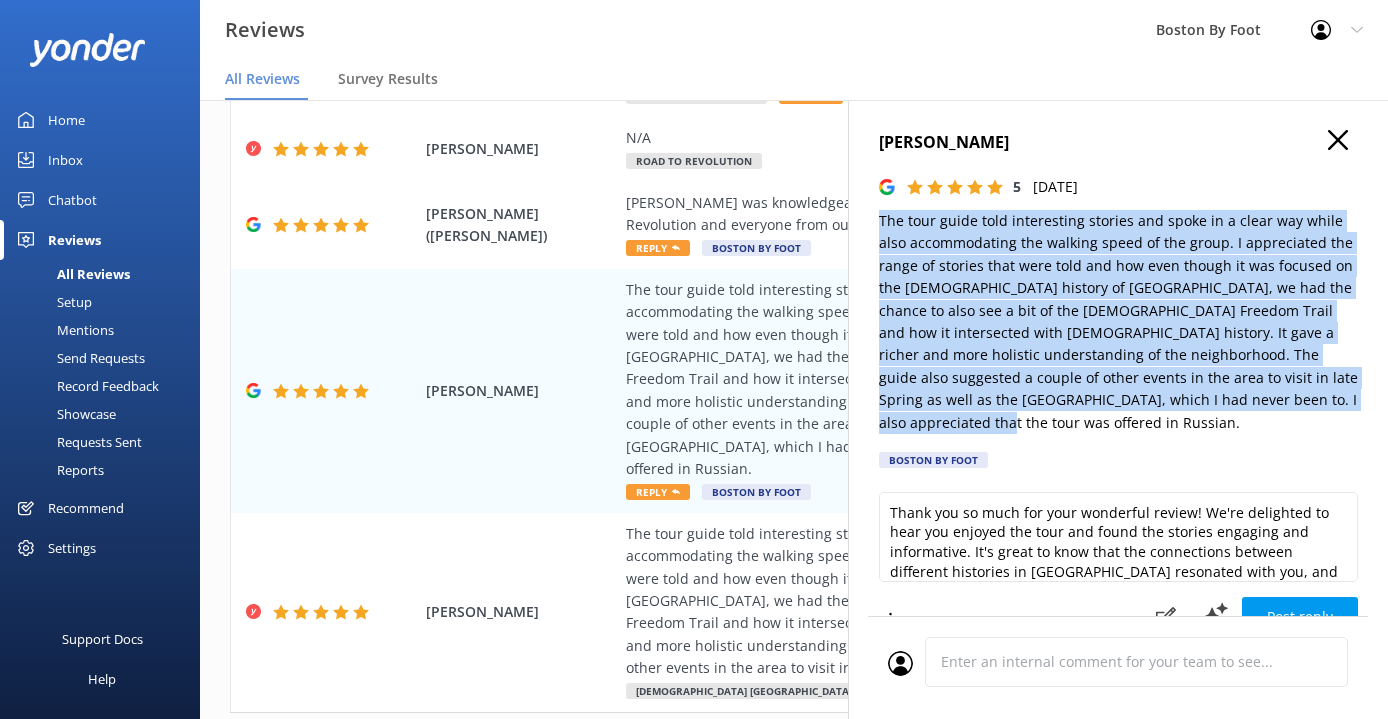 drag, startPoint x: 1339, startPoint y: 393, endPoint x: 871, endPoint y: 219, distance: 499.2995 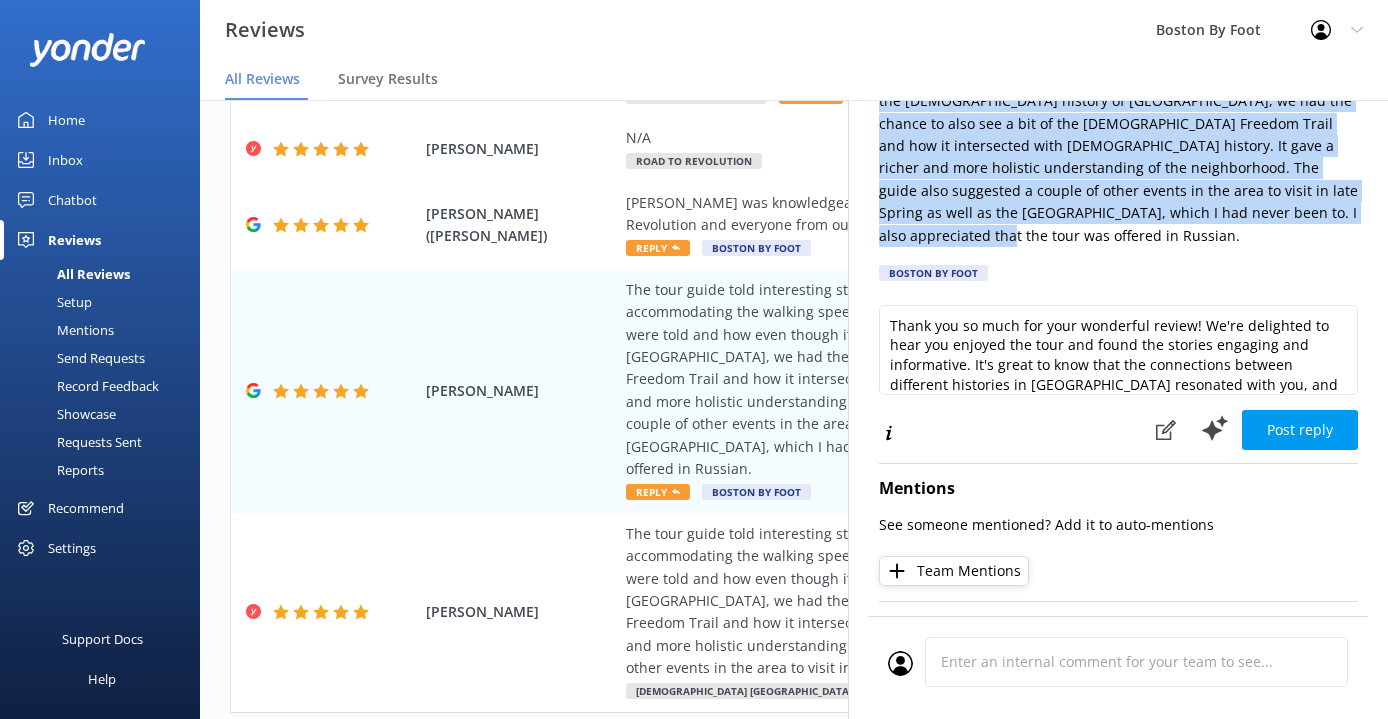 scroll, scrollTop: 186, scrollLeft: 0, axis: vertical 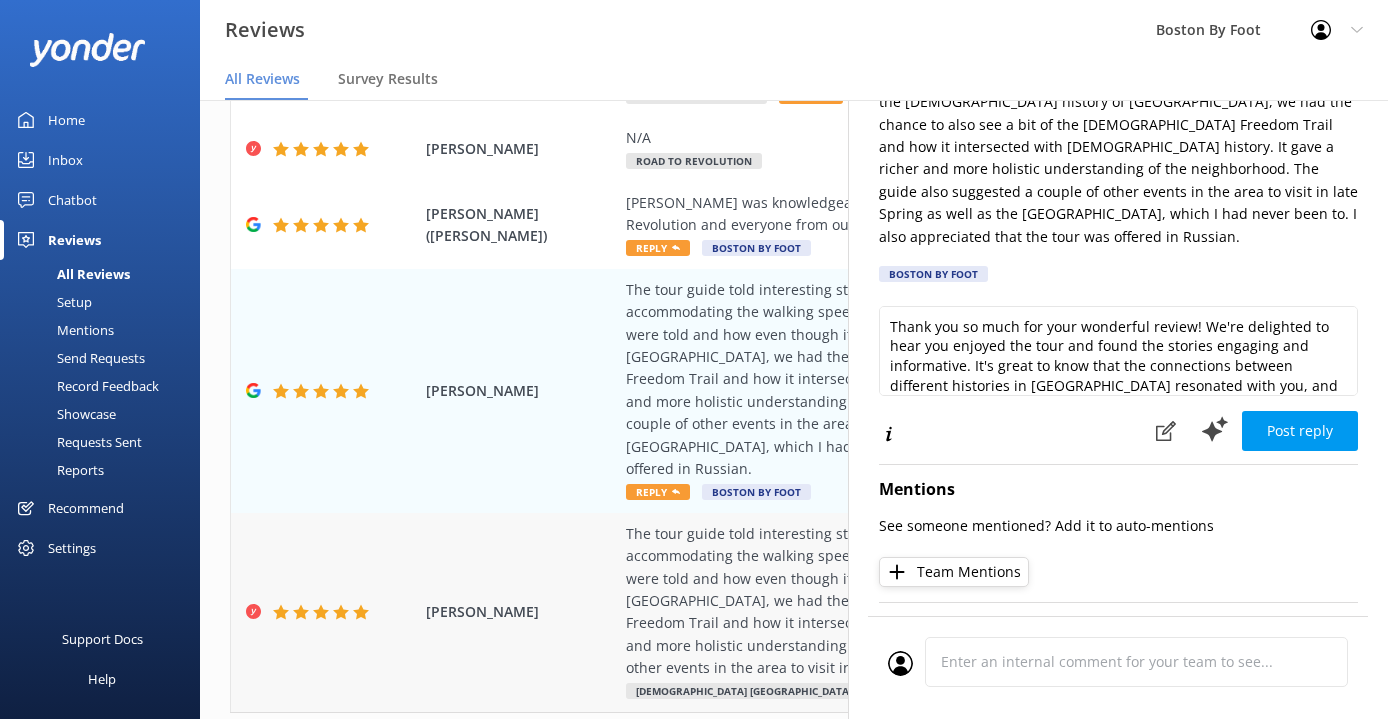 click on "The tour guide told interesting stories and spoke in a clear way while also accommodating the walking speed of the group. I appreciated the range of stories that were told and how even though it was focused on the [DEMOGRAPHIC_DATA] history of [GEOGRAPHIC_DATA], we had the chance to also see a bit of the [DEMOGRAPHIC_DATA] Freedom Trail and how it intersected with [DEMOGRAPHIC_DATA] history. It gave a richer and more holistic understanding of the region. The guide also suggested a couple of other events in the area to visit in late Spring." at bounding box center (924, 601) 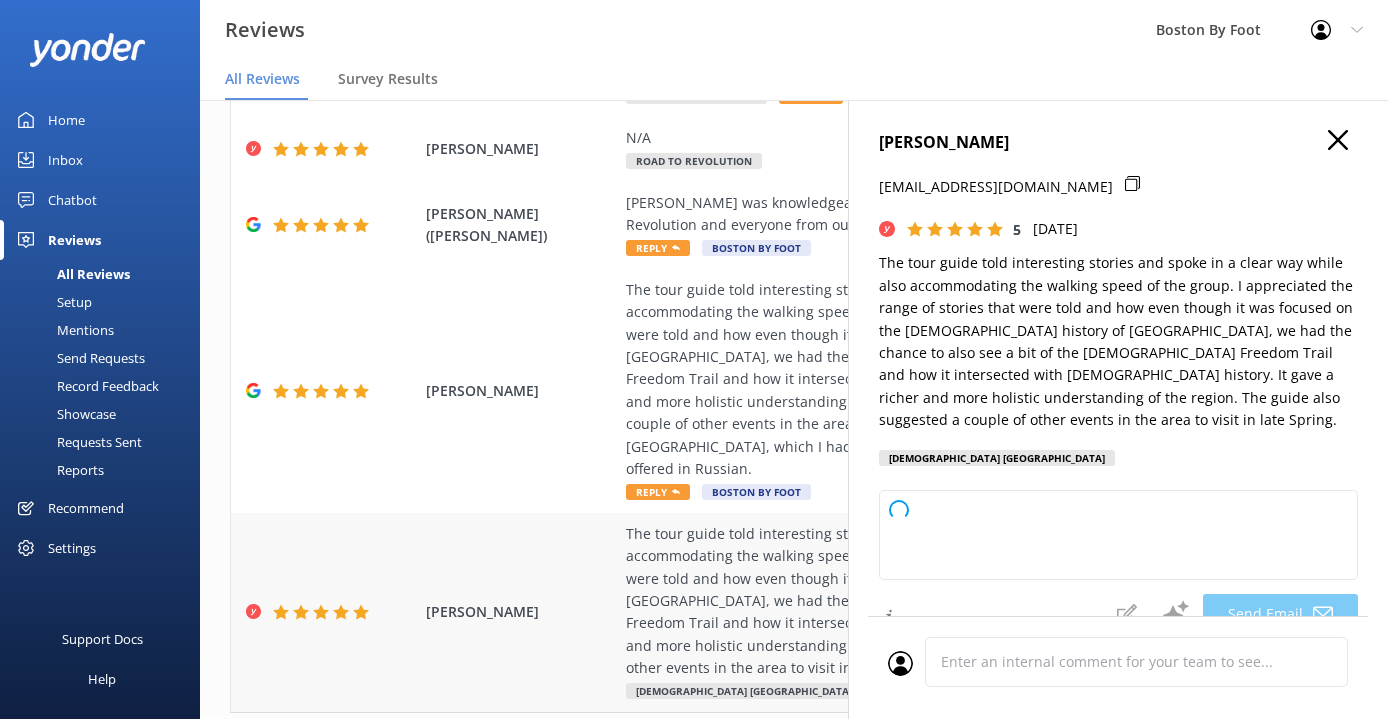 type on "Thank you so much for your wonderful review, [PERSON_NAME]! We're delighted to hear that you enjoyed the tour and appreciated the stories and insights our guide shared. It's great to know you found the connections between the [DEMOGRAPHIC_DATA] and [DEMOGRAPHIC_DATA] histories meaningful. We hope you enjoy the other local events, and we look forward to welcoming you on another tour soon!" 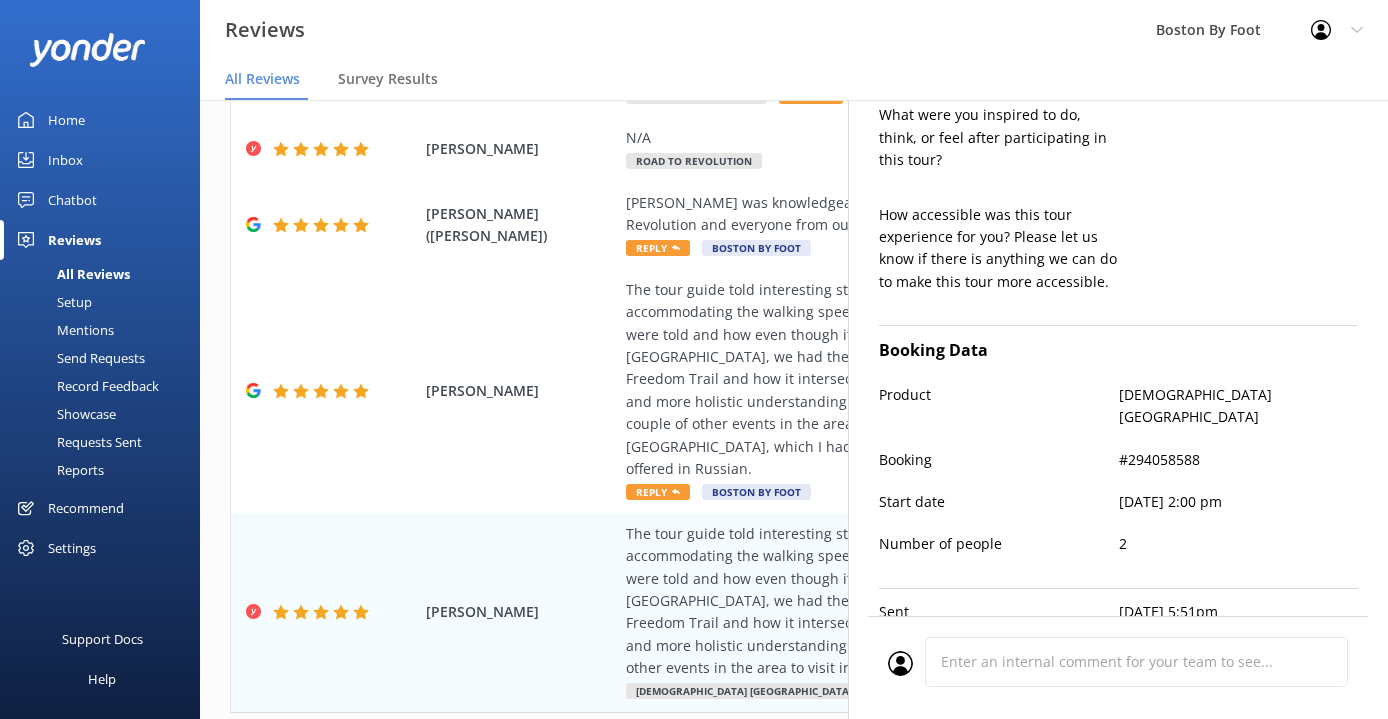 scroll, scrollTop: 892, scrollLeft: 0, axis: vertical 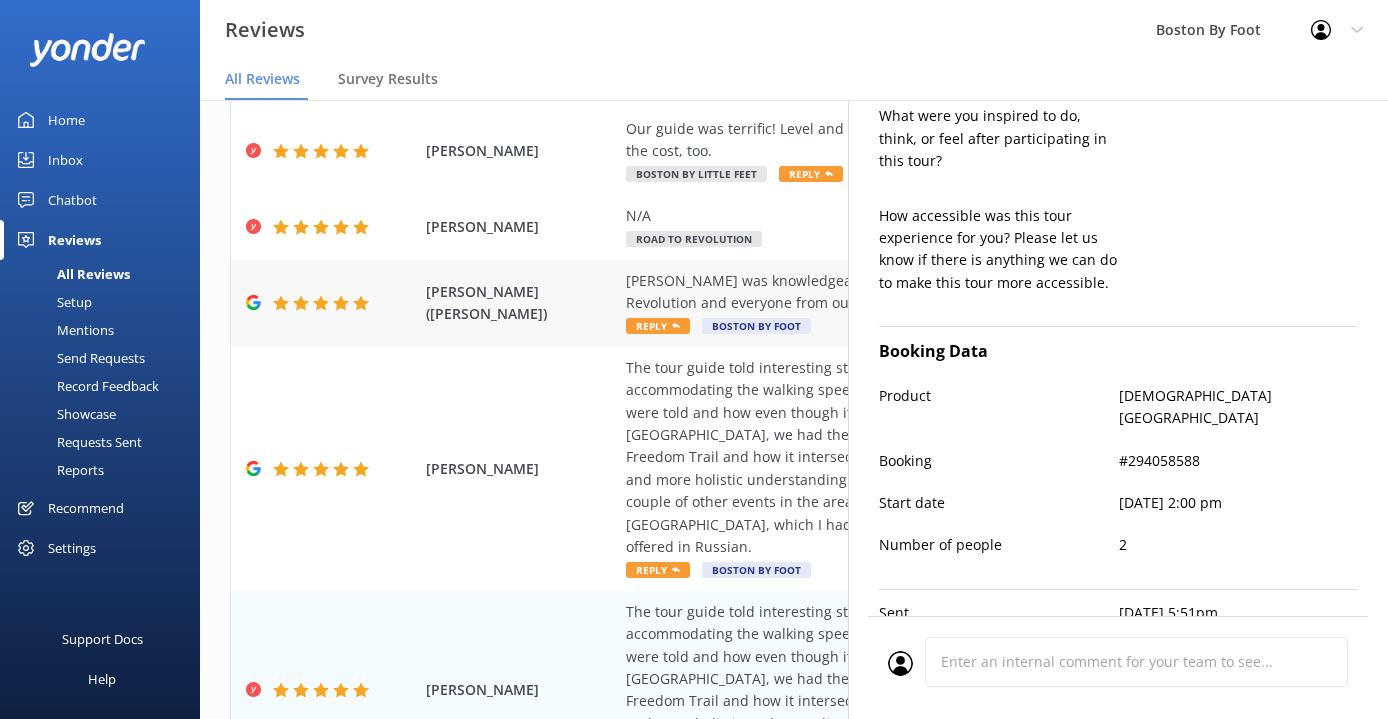 click on "[PERSON_NAME] ([PERSON_NAME])" at bounding box center [521, 303] 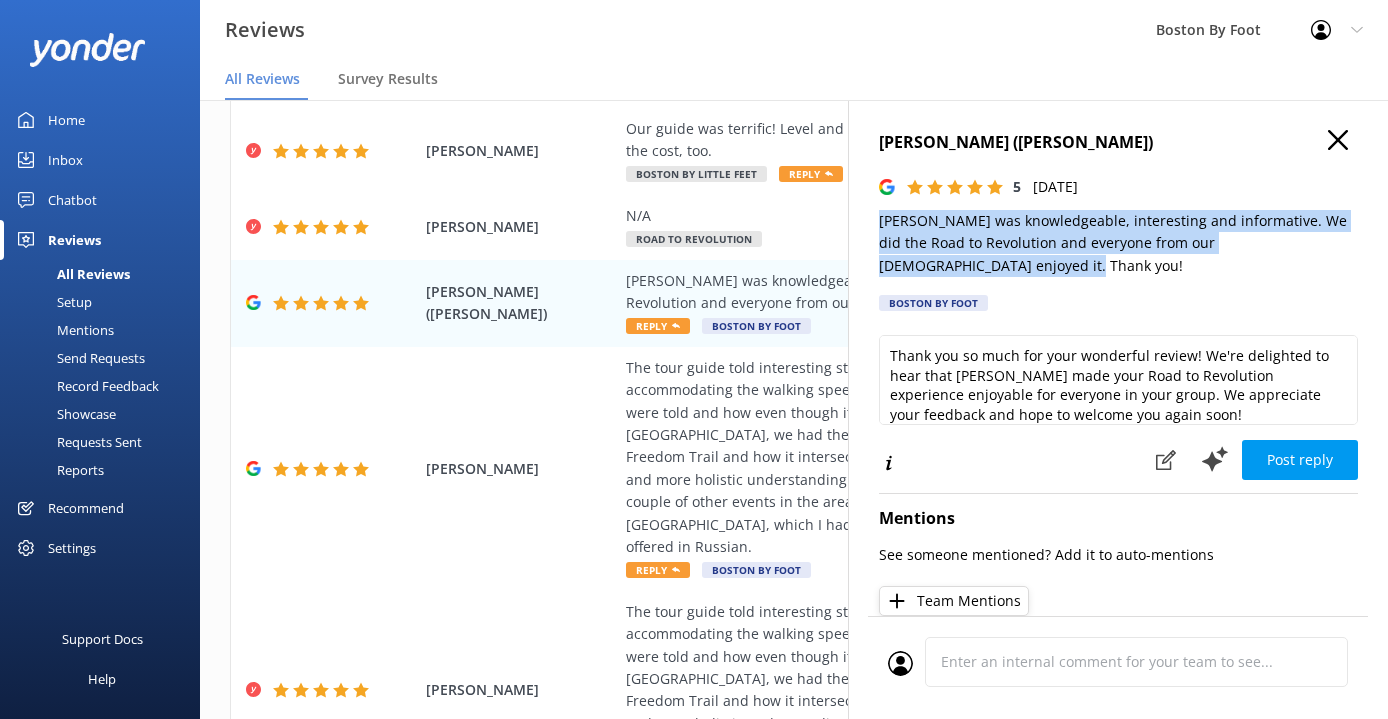 drag, startPoint x: 926, startPoint y: 266, endPoint x: 866, endPoint y: 221, distance: 75 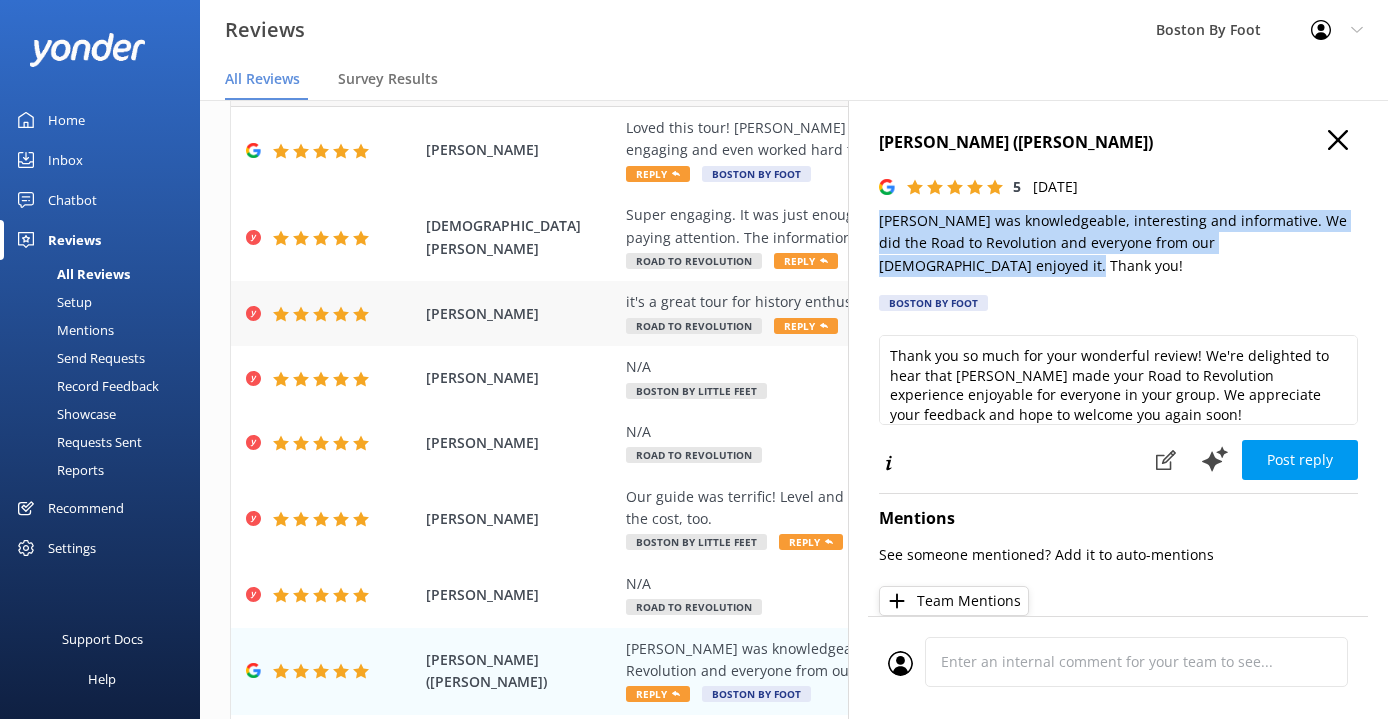 scroll, scrollTop: 116, scrollLeft: 0, axis: vertical 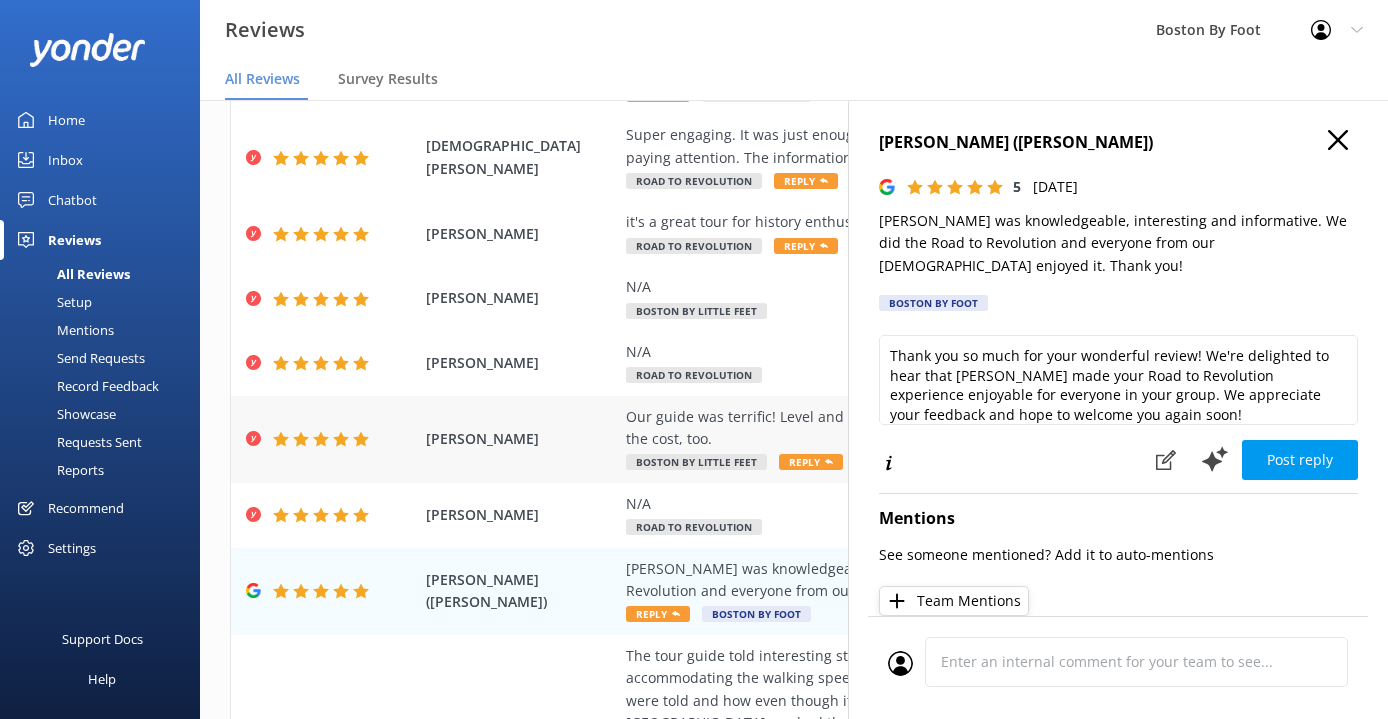 click on "Our guide was terrific! Level and length were perfect for our kids (9 & 6). Good value for the cost, too." at bounding box center [924, 428] 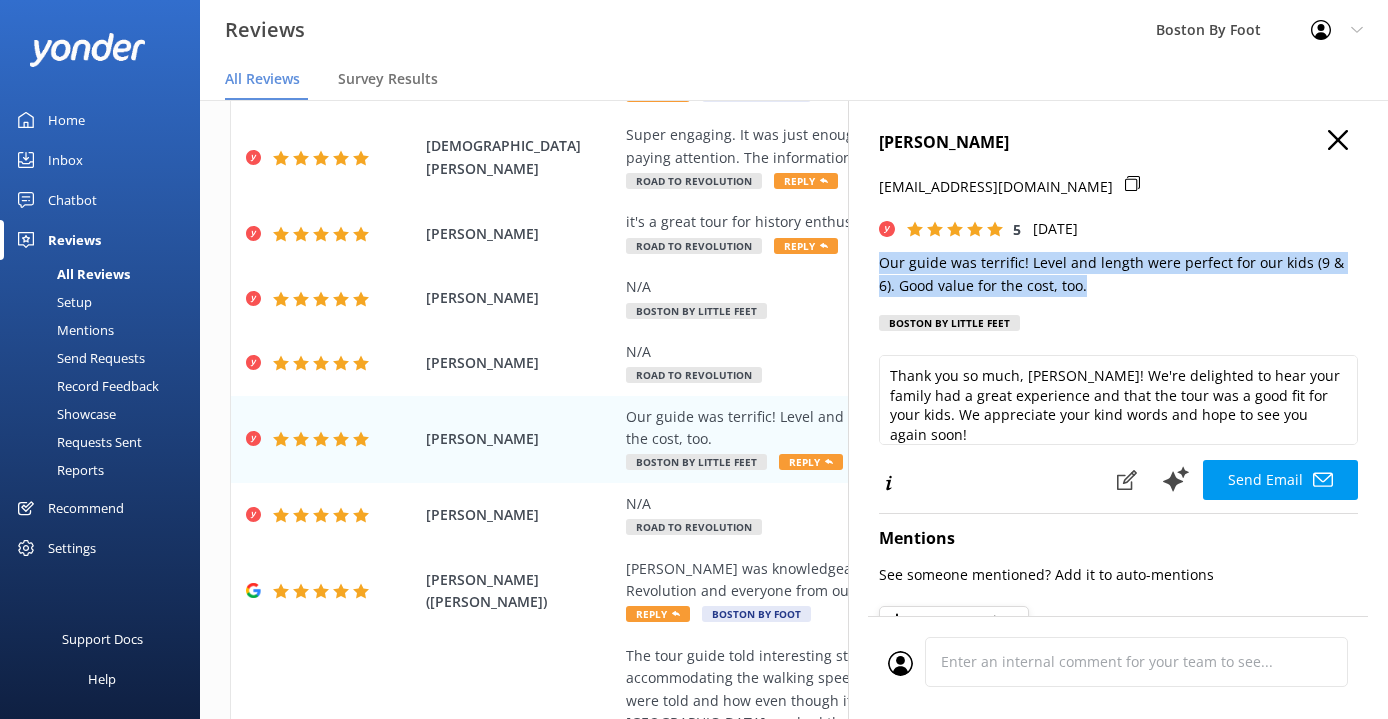 drag, startPoint x: 1076, startPoint y: 288, endPoint x: 872, endPoint y: 256, distance: 206.49455 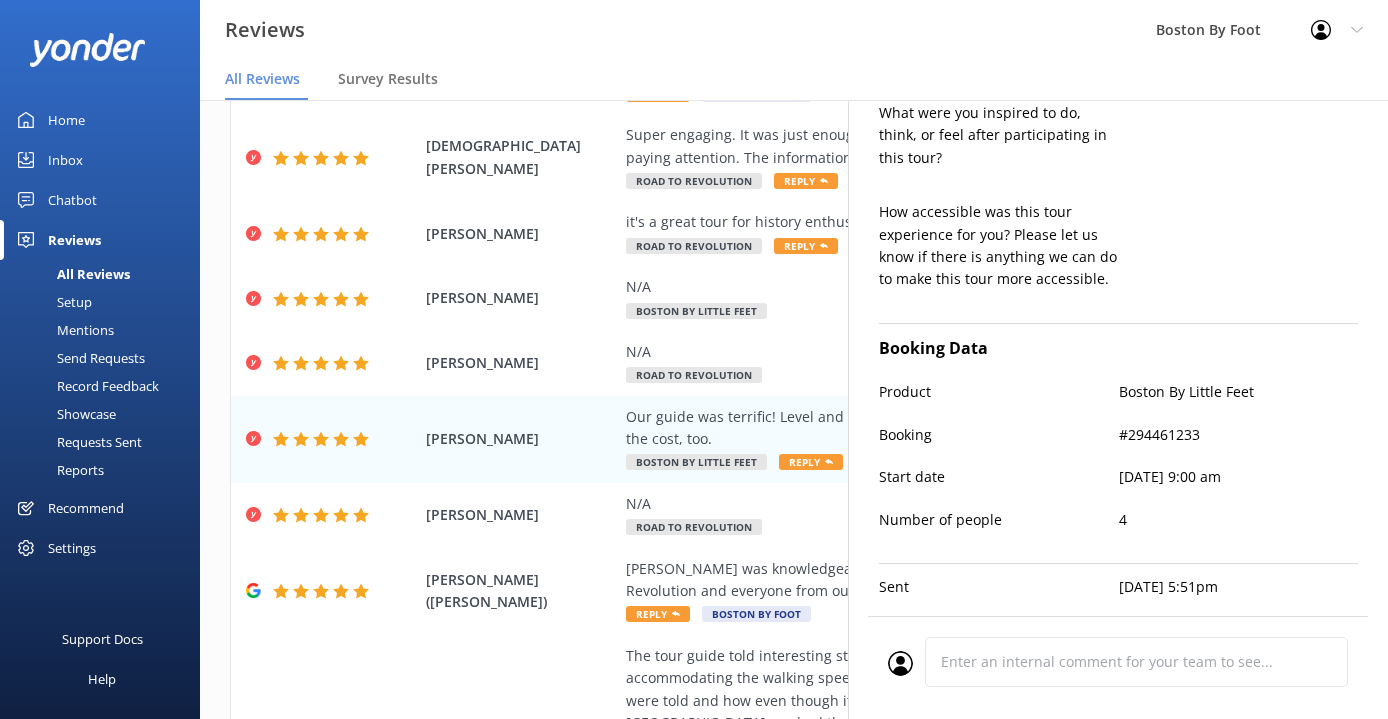 scroll, scrollTop: 760, scrollLeft: 0, axis: vertical 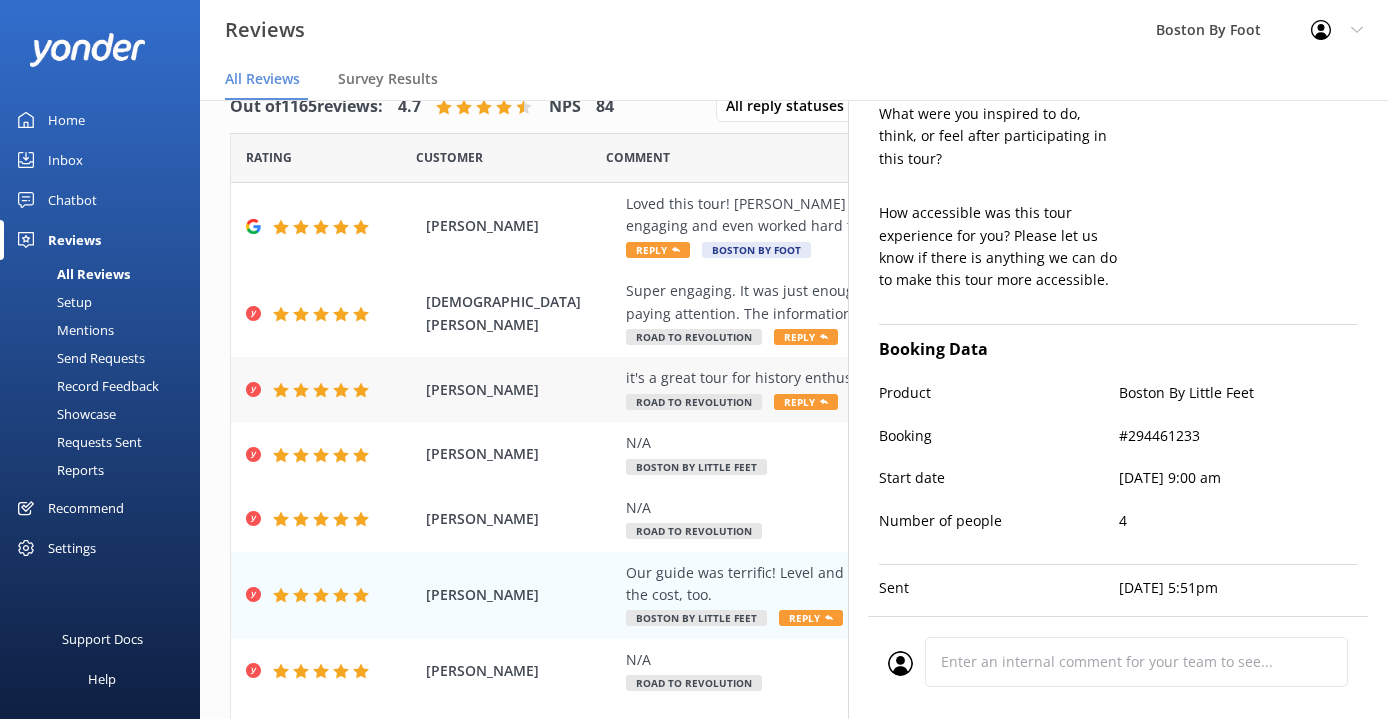 click on "it's a great tour for history enthusiasts, educators, students." at bounding box center [924, 378] 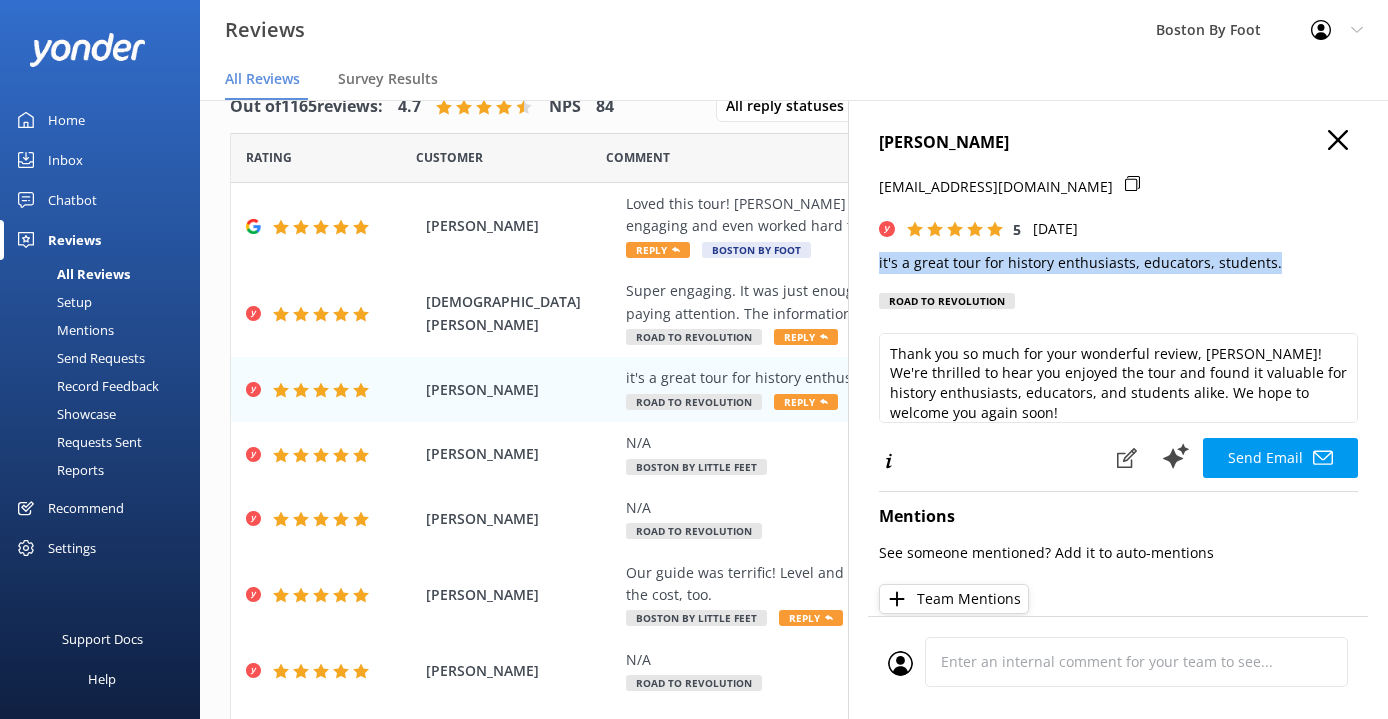 drag, startPoint x: 1271, startPoint y: 262, endPoint x: 903, endPoint y: 250, distance: 368.1956 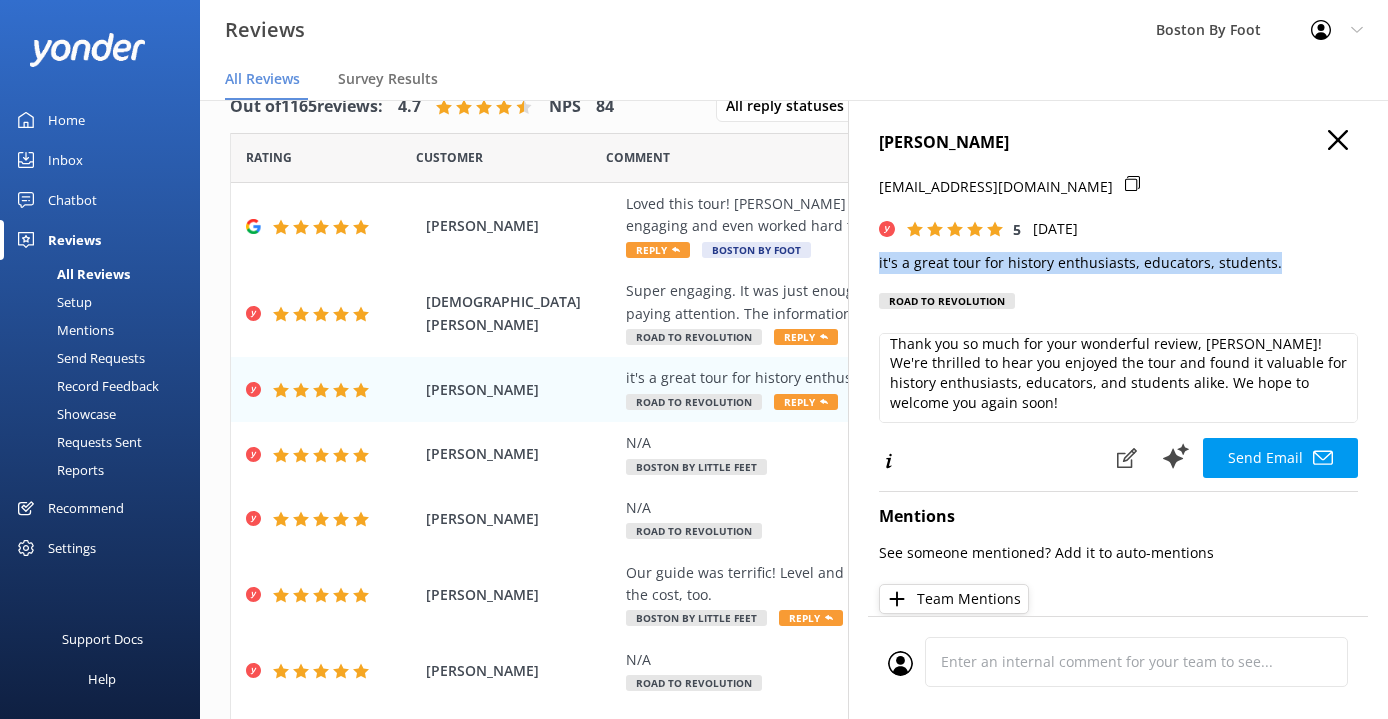 scroll, scrollTop: 8, scrollLeft: 0, axis: vertical 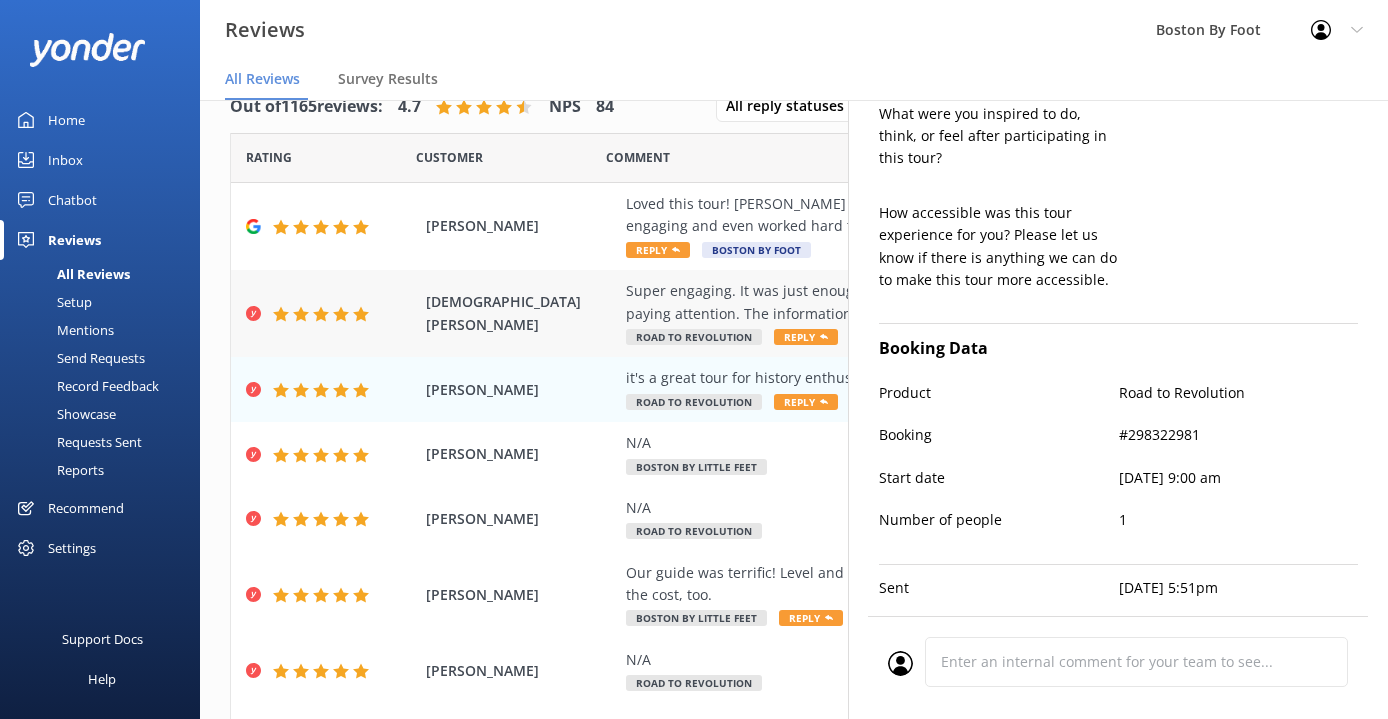 click on "Super engaging. It was just enough chatting at each stop to keep you interested and paying attention. The information melded together really well!" at bounding box center (924, 302) 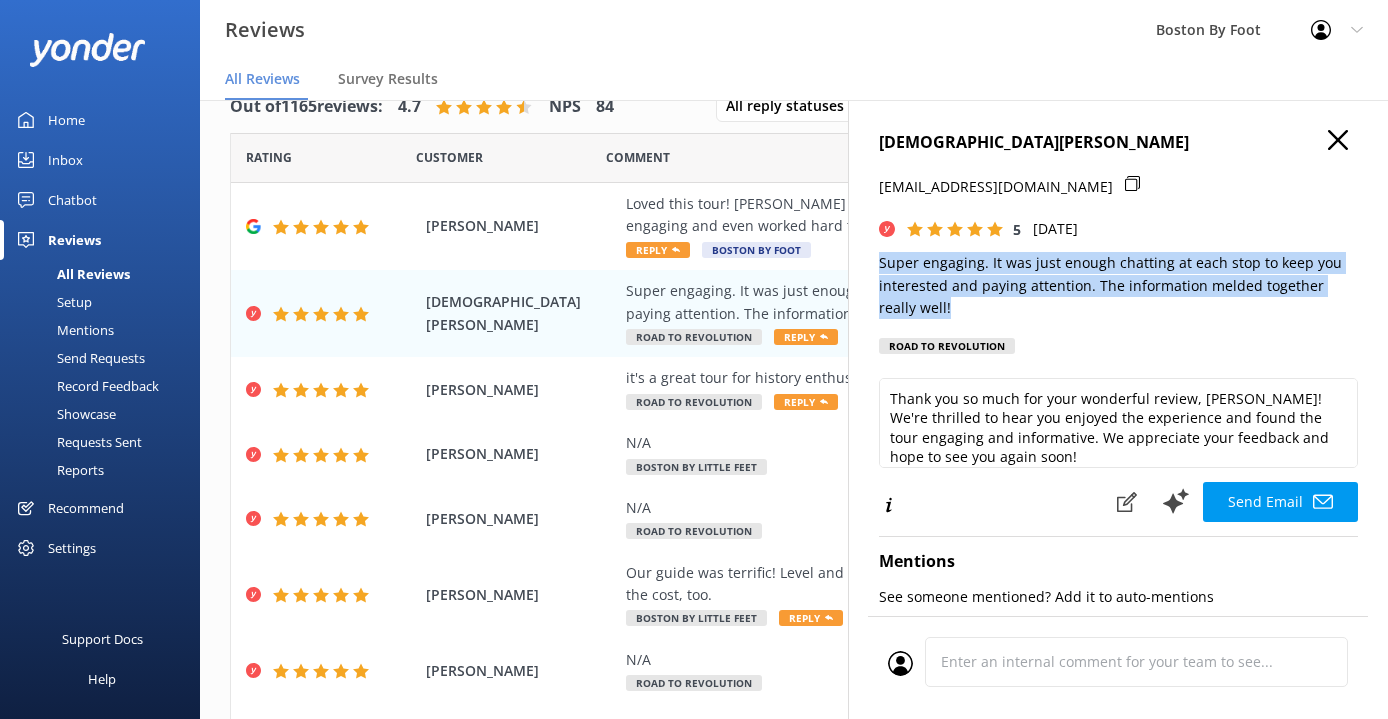 drag, startPoint x: 924, startPoint y: 307, endPoint x: 877, endPoint y: 262, distance: 65.06919 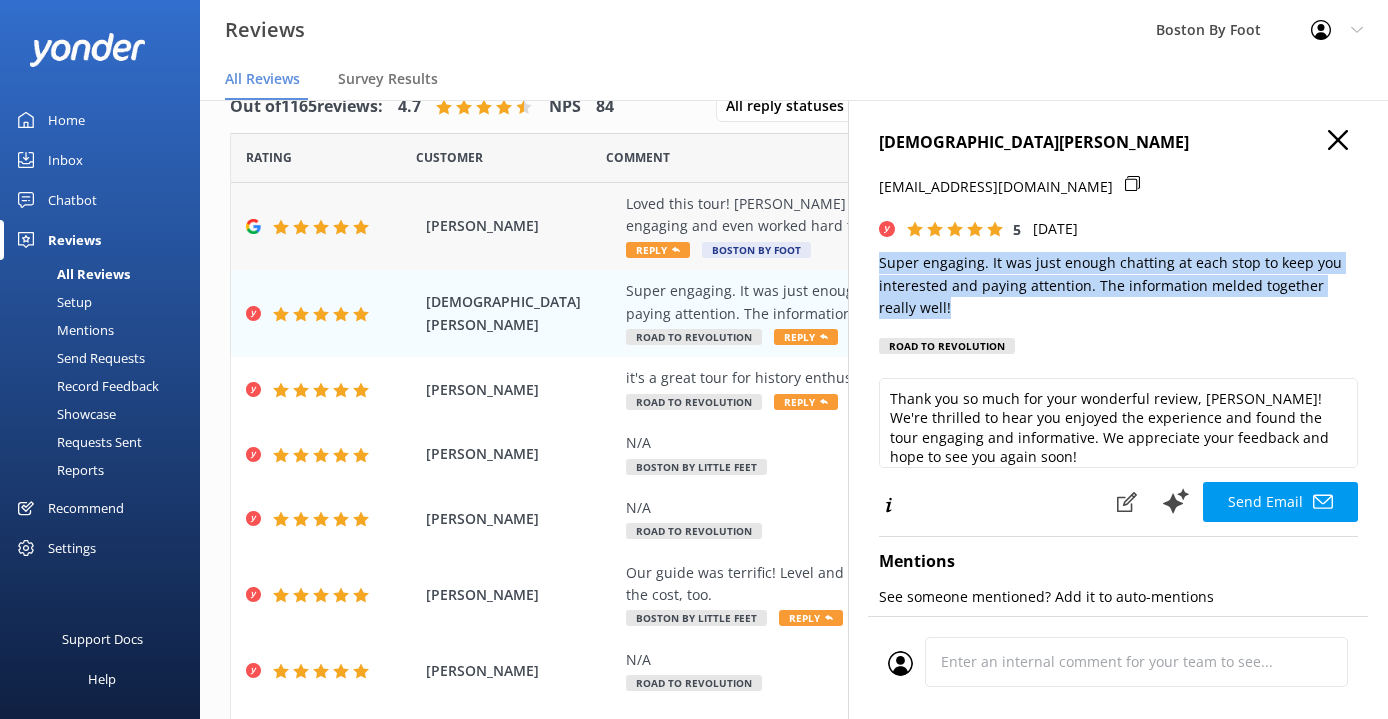 scroll, scrollTop: 0, scrollLeft: 0, axis: both 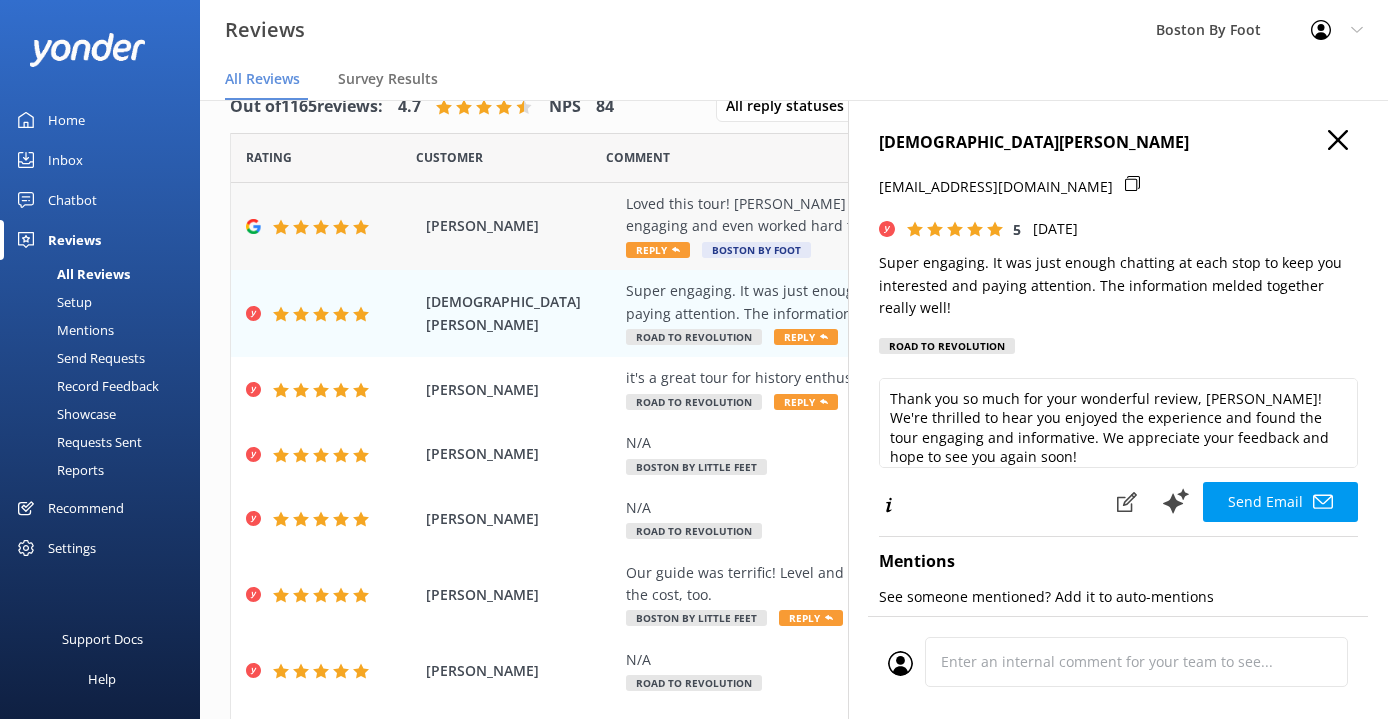 click on "Loved this tour! [PERSON_NAME] is knowledgeable! You can ask him anything! He was engaging and even worked hard to keep us in the shade! Great tour!!!" at bounding box center (924, 215) 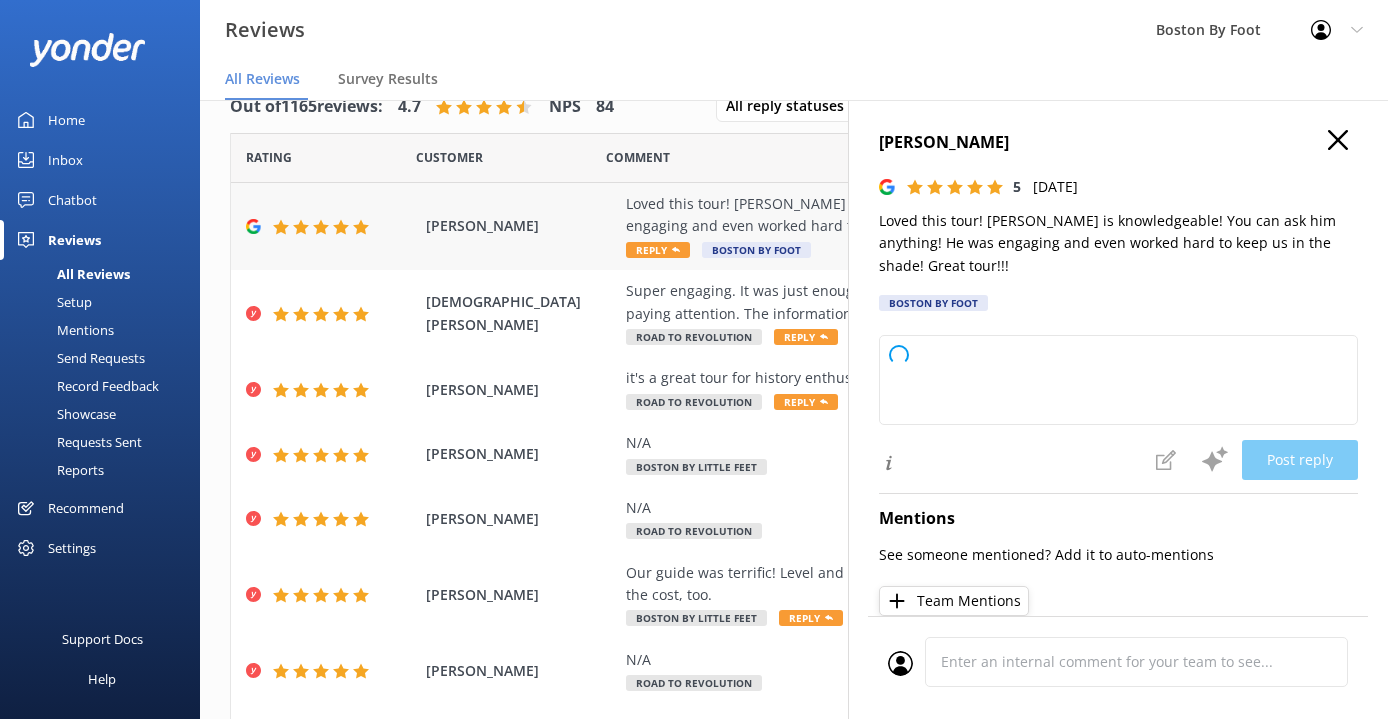 type on "Thank you so much for your wonderful review! We're thrilled to hear you enjoyed the tour with [PERSON_NAME] and appreciated his knowledge and effort. We hope to welcome you on another adventure soon!" 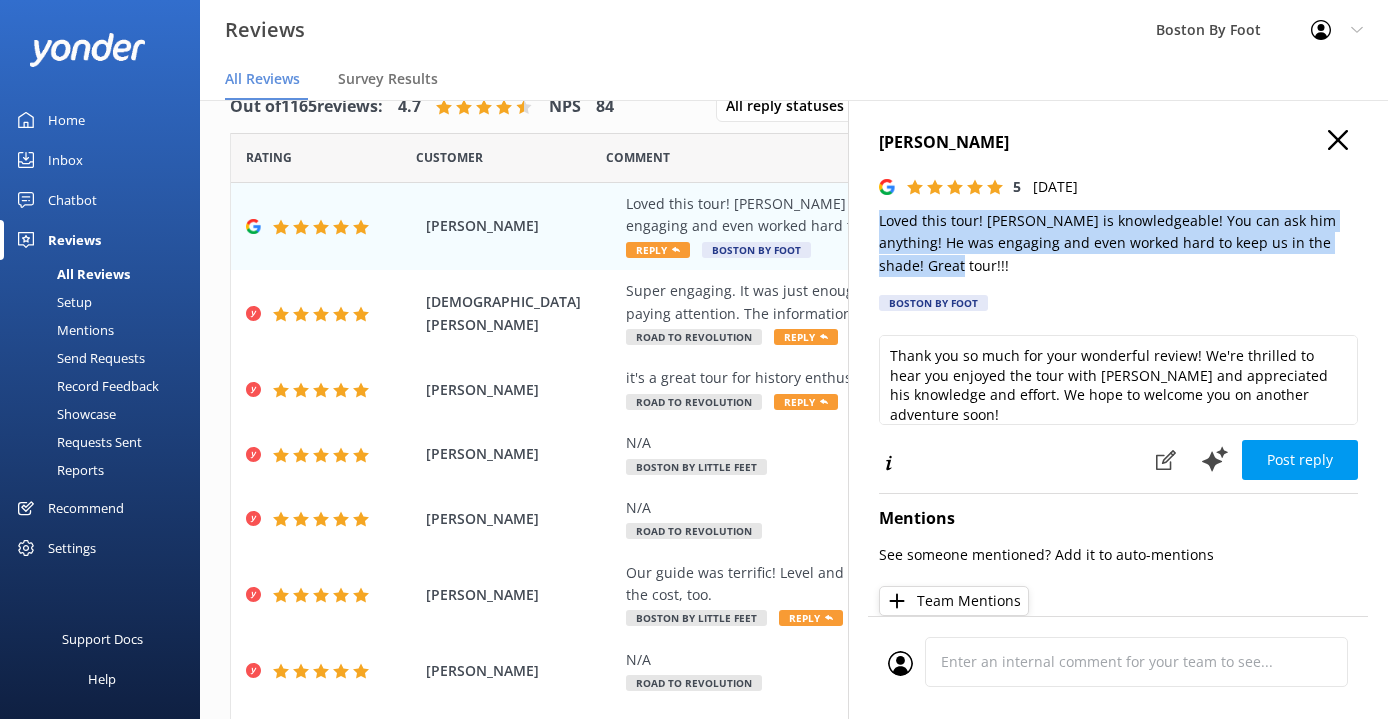 drag, startPoint x: 933, startPoint y: 266, endPoint x: 870, endPoint y: 219, distance: 78.60026 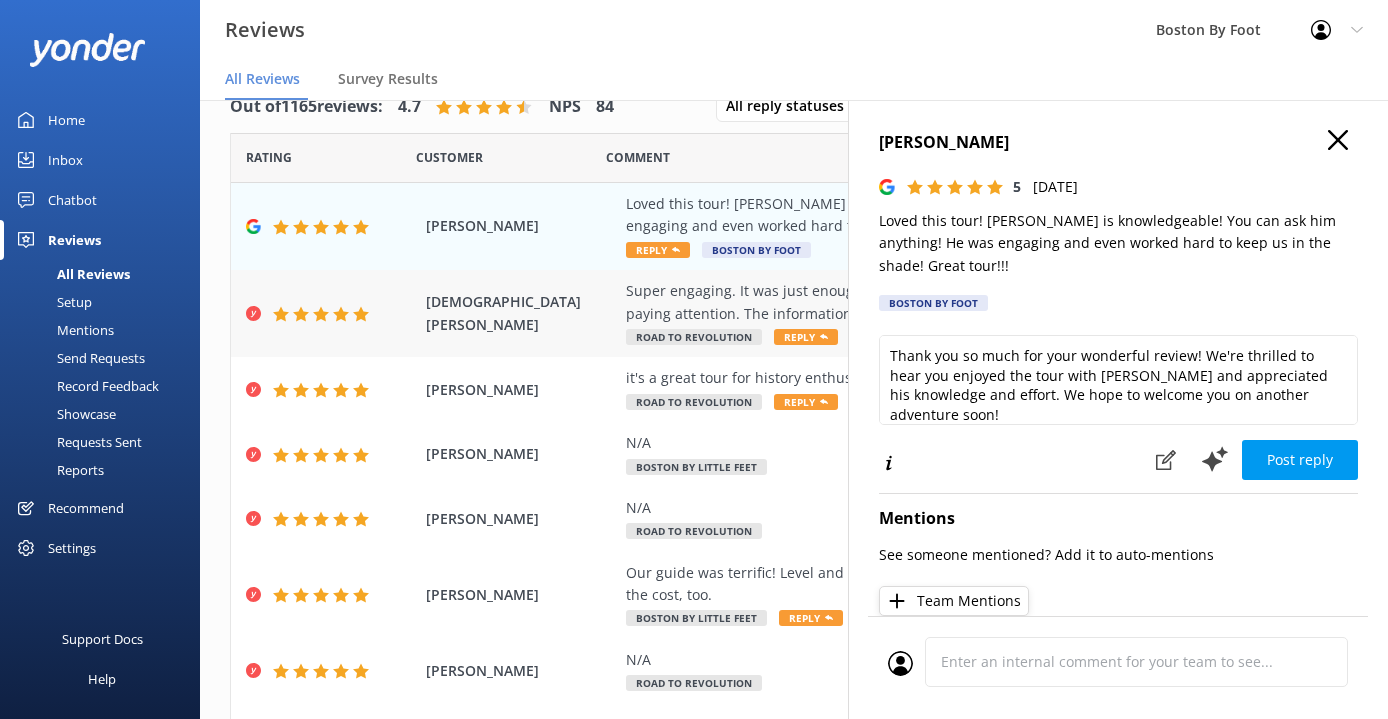 click on "Super engaging. It was just enough chatting at each stop to keep you interested and paying attention. The information melded together really well!" at bounding box center (924, 302) 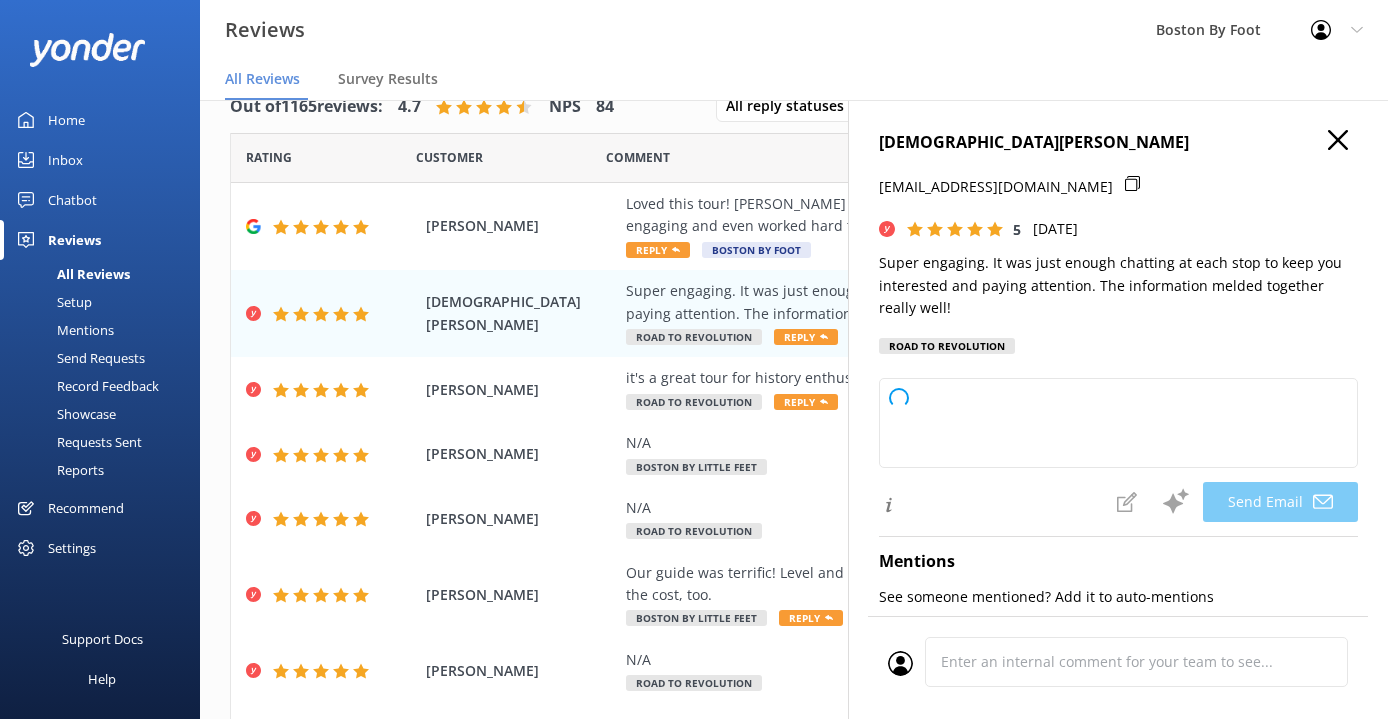 type on "Thank you so much, [PERSON_NAME]! We're thrilled to hear you enjoyed the tour and found it engaging. Your feedback means a lot to us. We hope to see you again soon!" 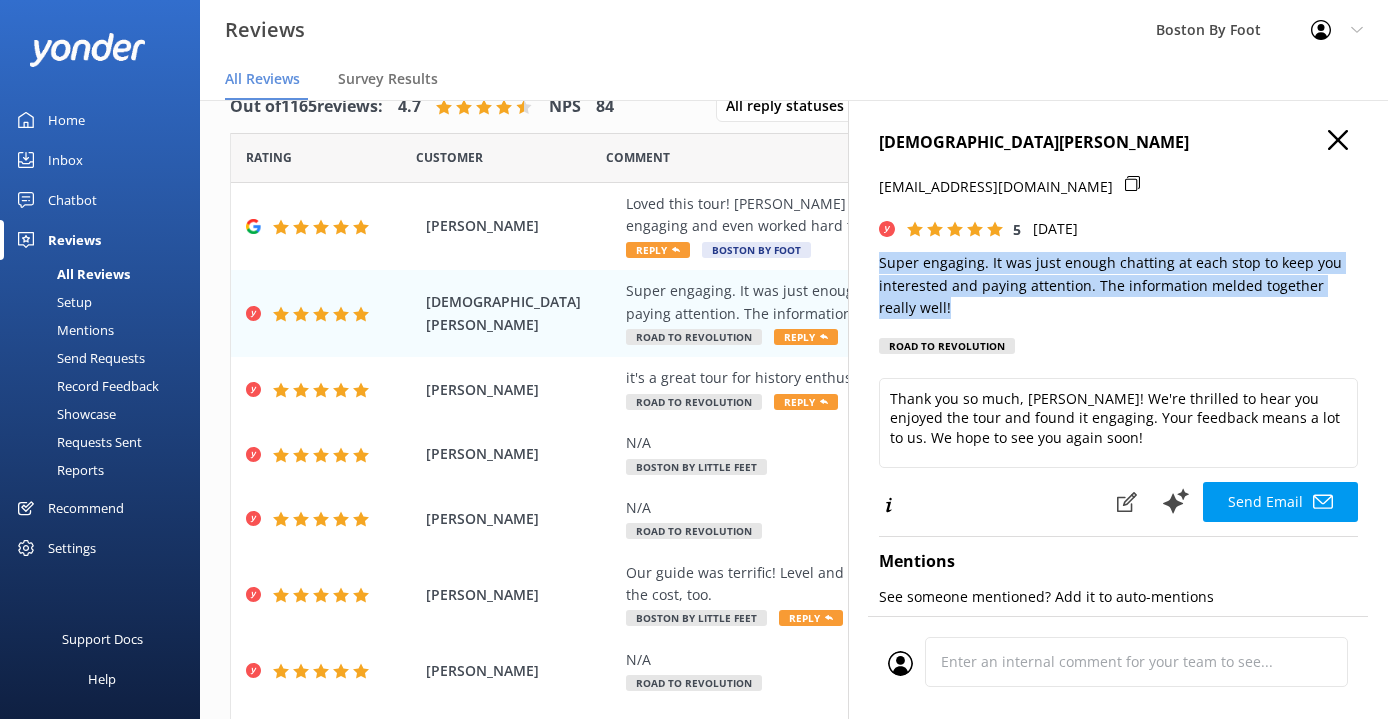 drag, startPoint x: 920, startPoint y: 302, endPoint x: 872, endPoint y: 269, distance: 58.249462 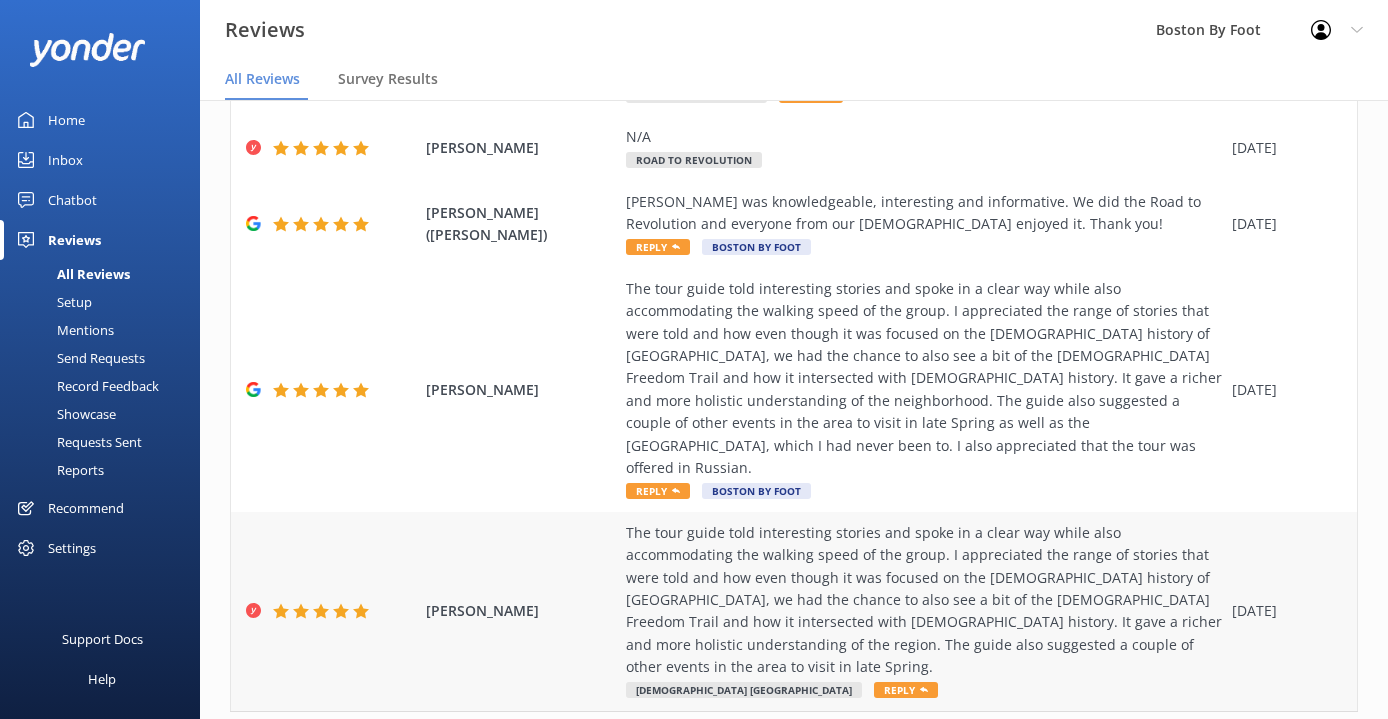 scroll, scrollTop: 561, scrollLeft: 0, axis: vertical 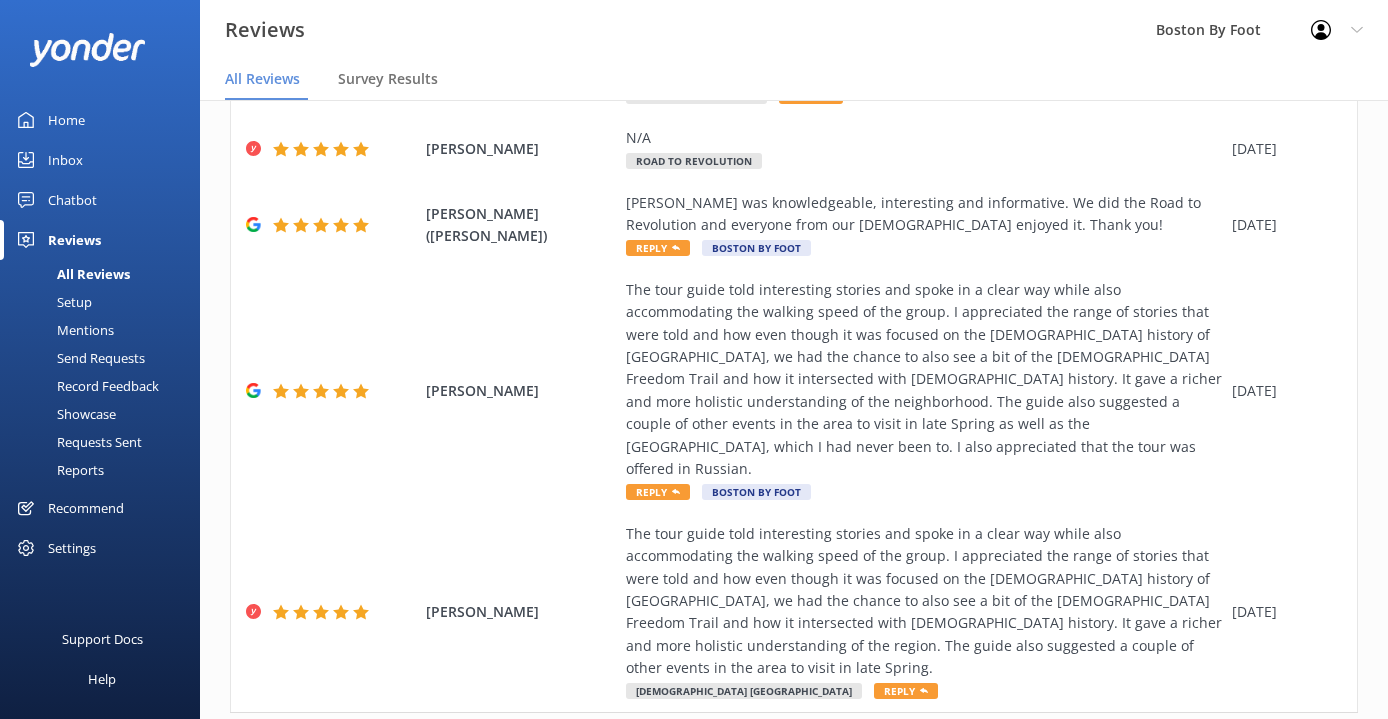 click on "2" at bounding box center [1037, 755] 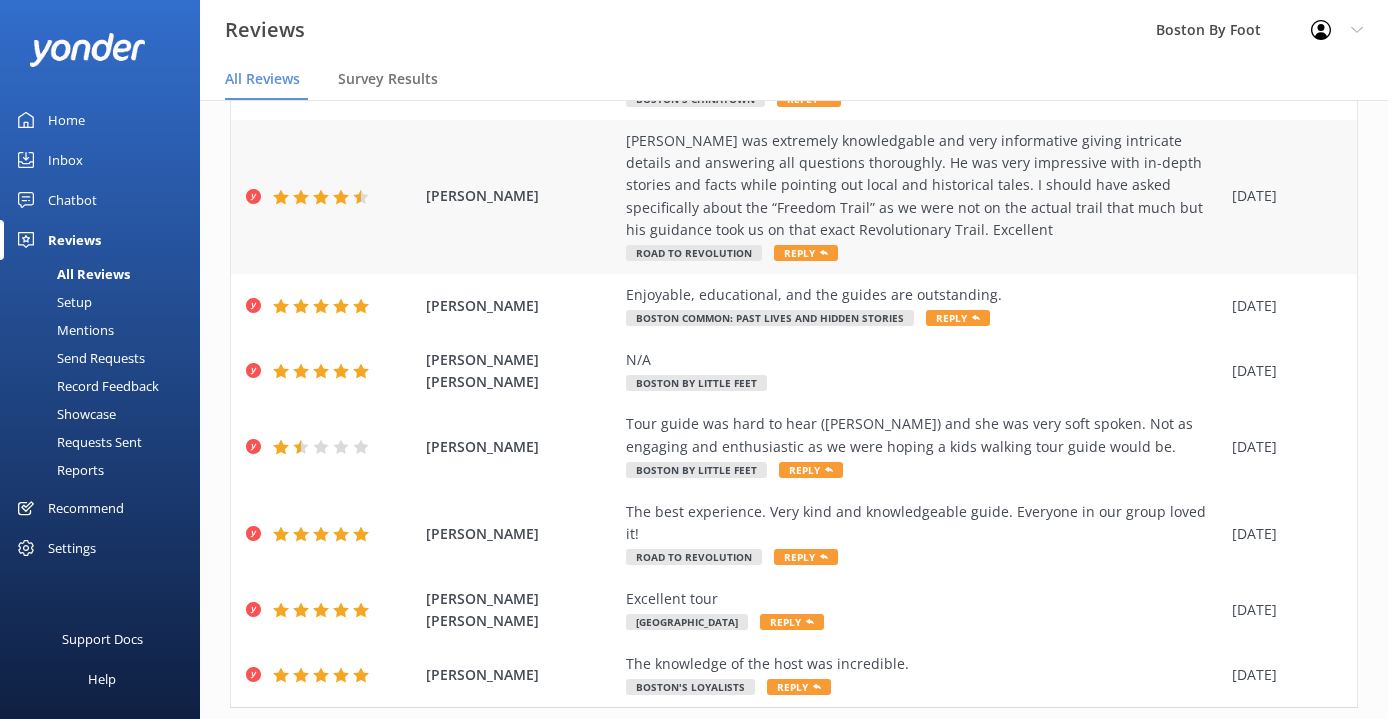 scroll, scrollTop: 363, scrollLeft: 0, axis: vertical 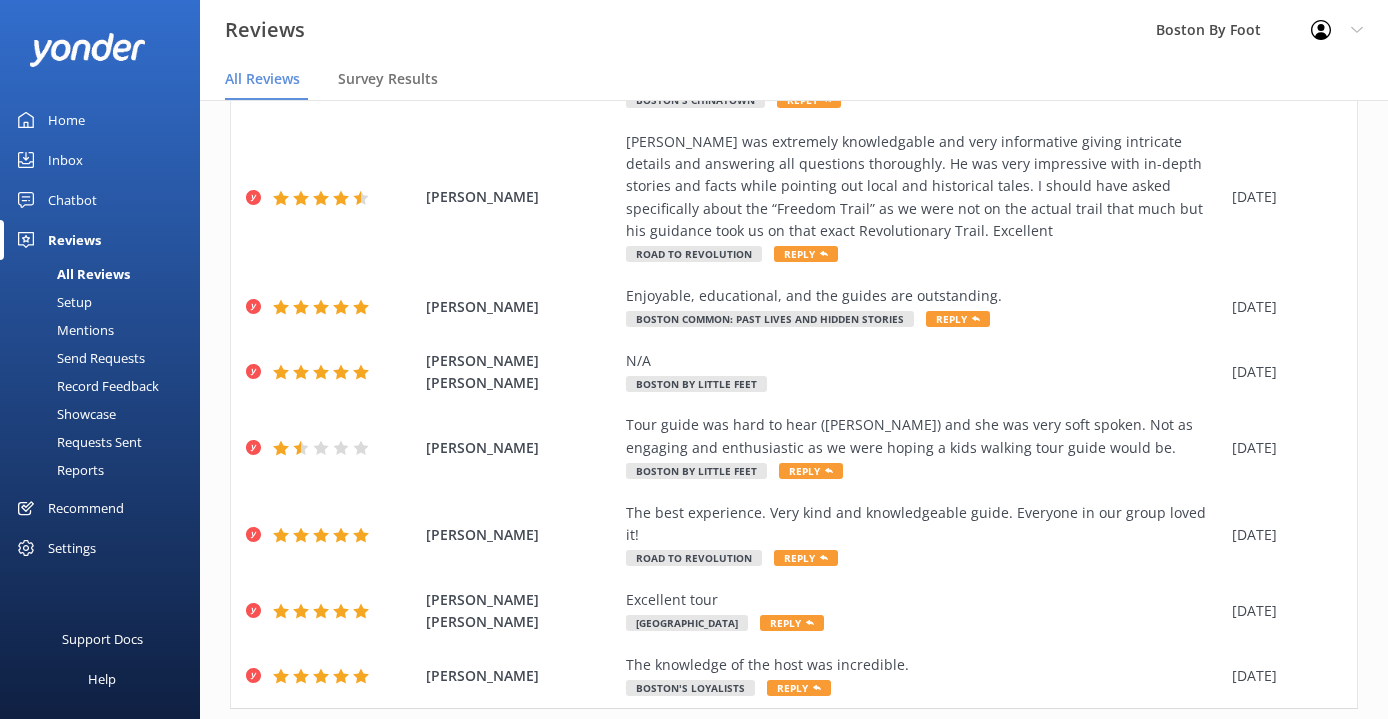 click on "1" at bounding box center [1010, 751] 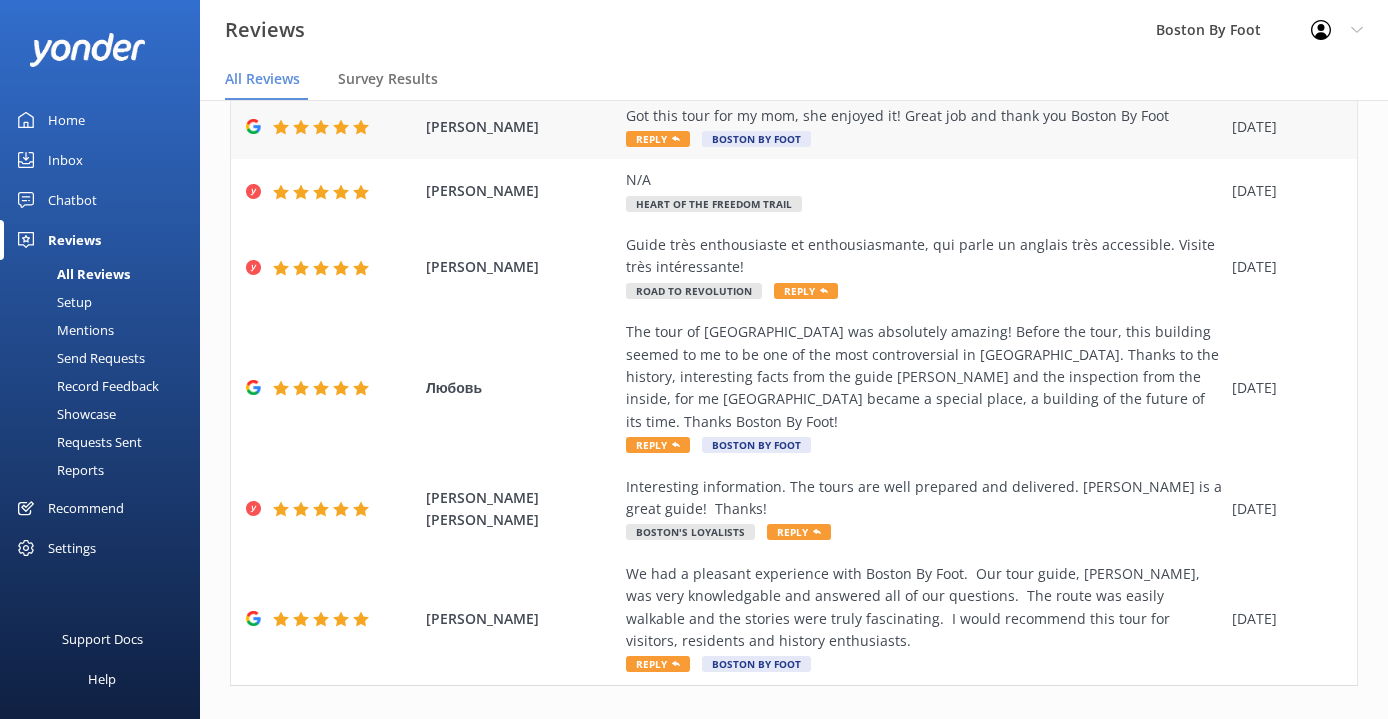 scroll, scrollTop: 407, scrollLeft: 0, axis: vertical 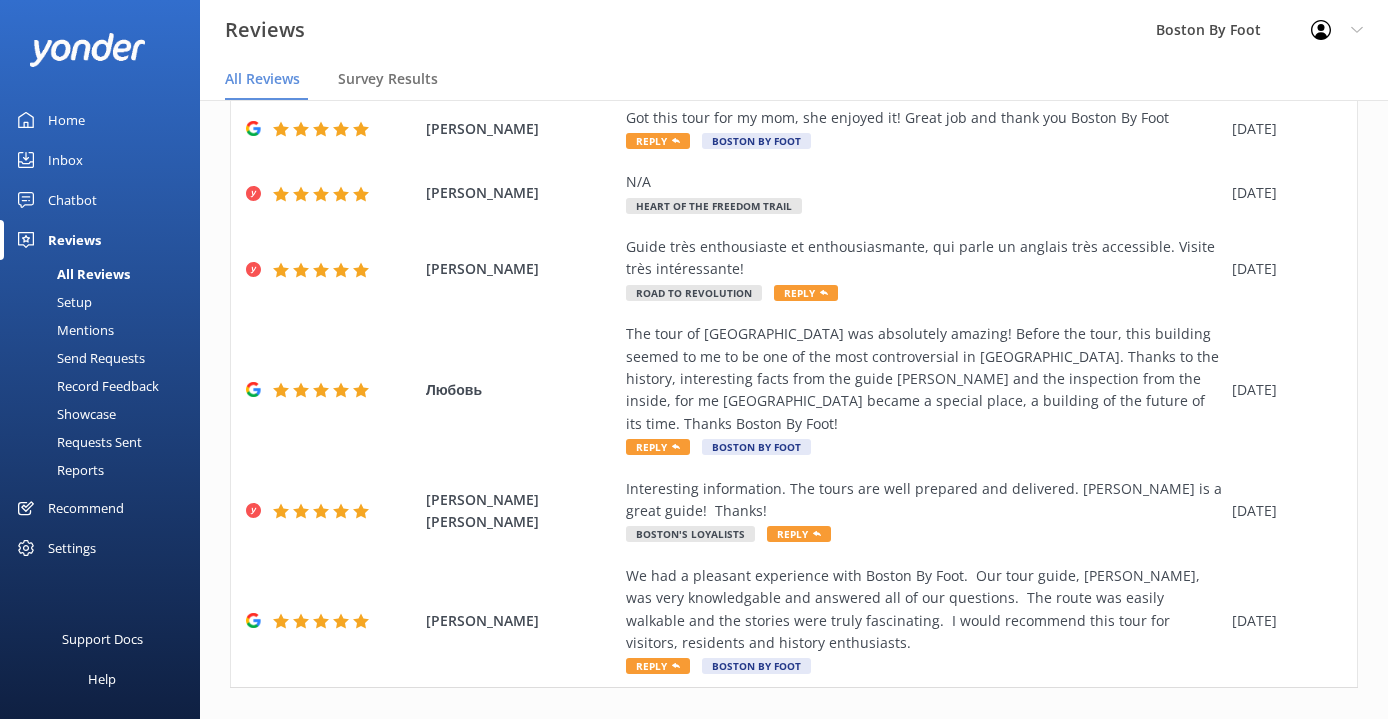 click on "2" at bounding box center (1037, 730) 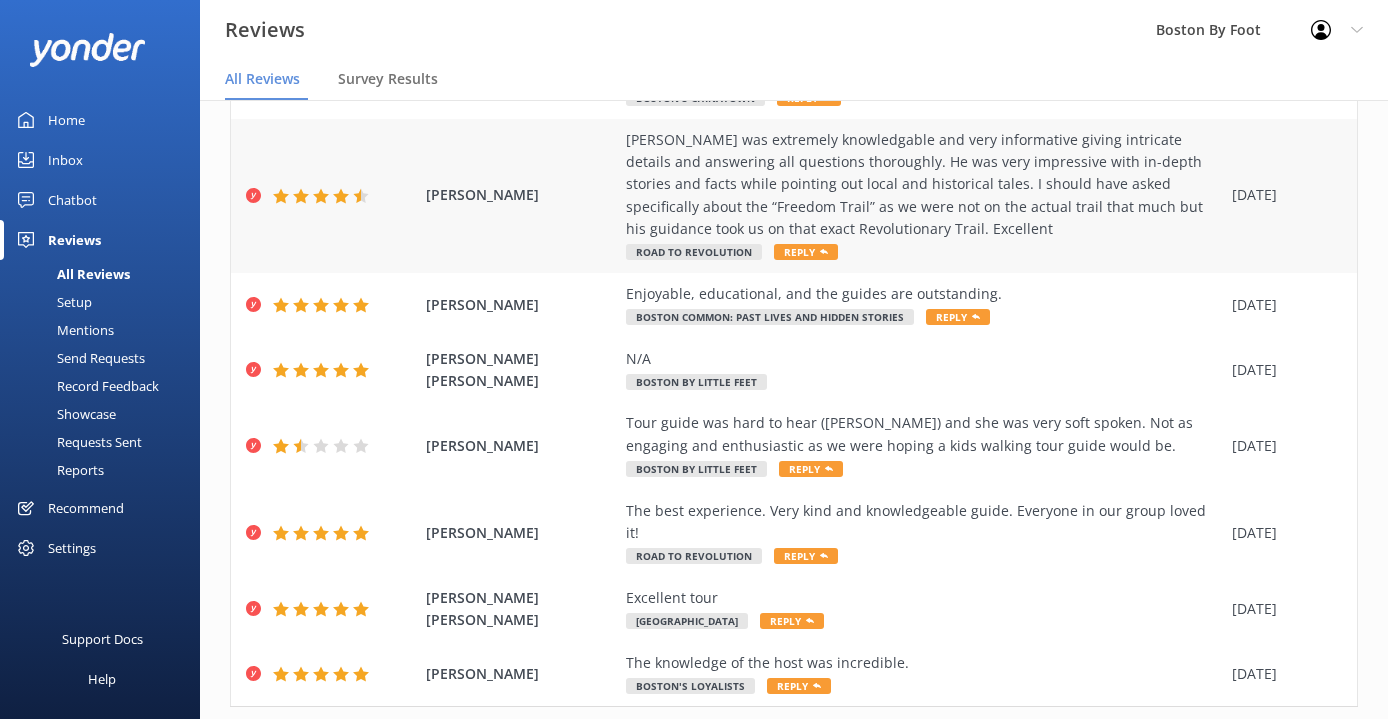 scroll, scrollTop: 363, scrollLeft: 0, axis: vertical 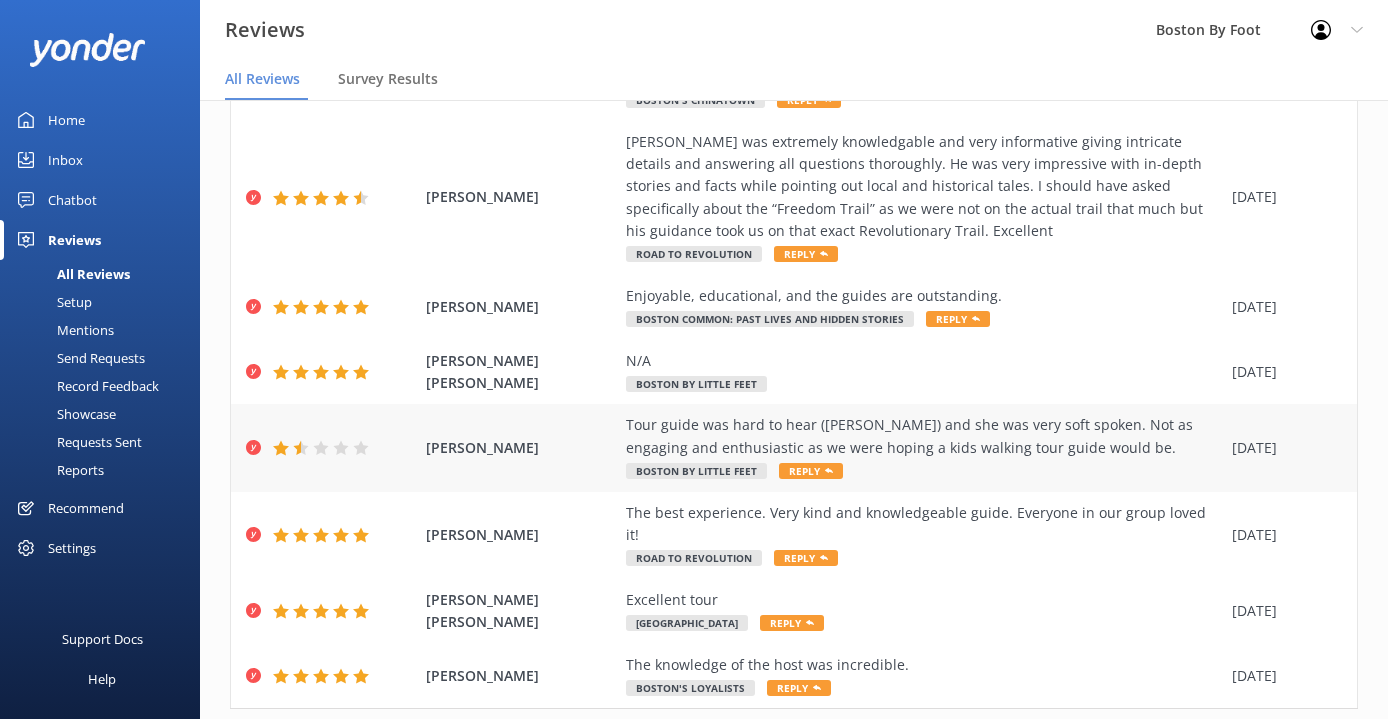 click on "Tour guide was hard to hear ([PERSON_NAME]) and she was very soft spoken. Not as engaging and enthusiastic as we were hoping a kids walking tour guide would be." at bounding box center [924, 436] 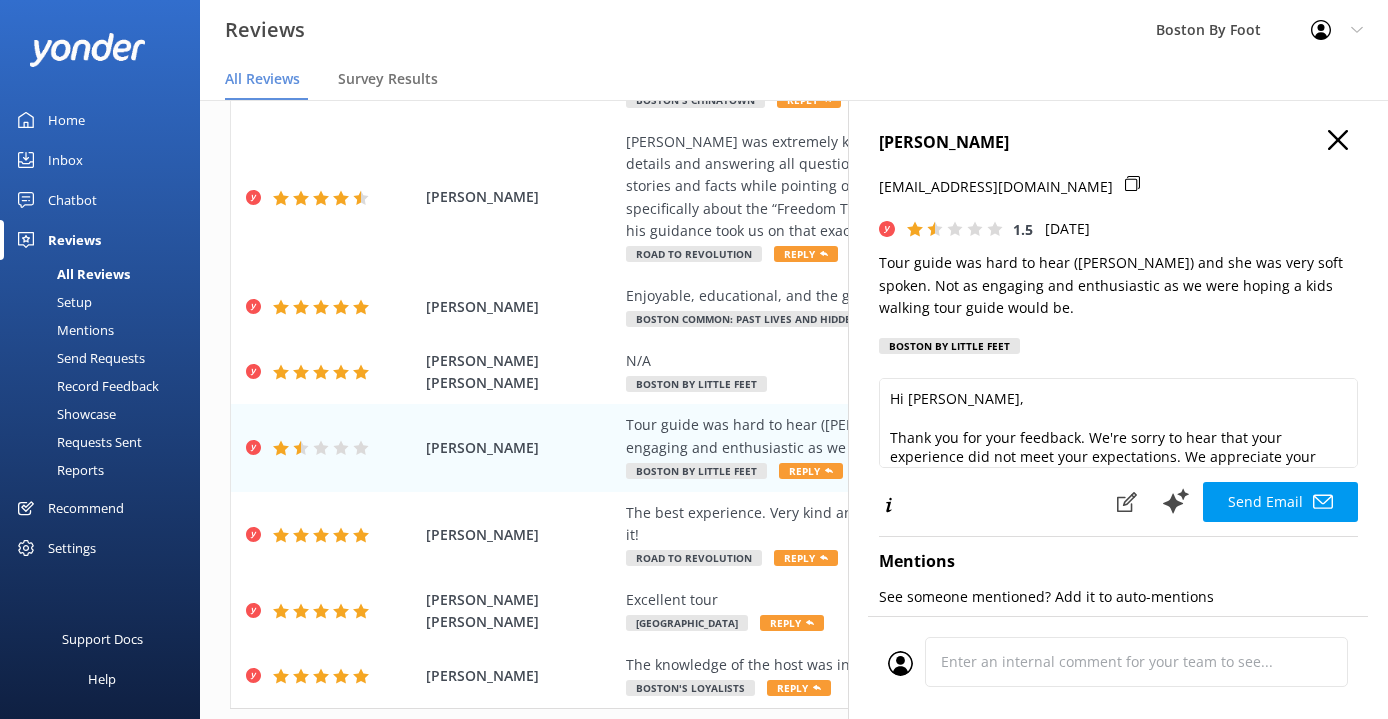 click 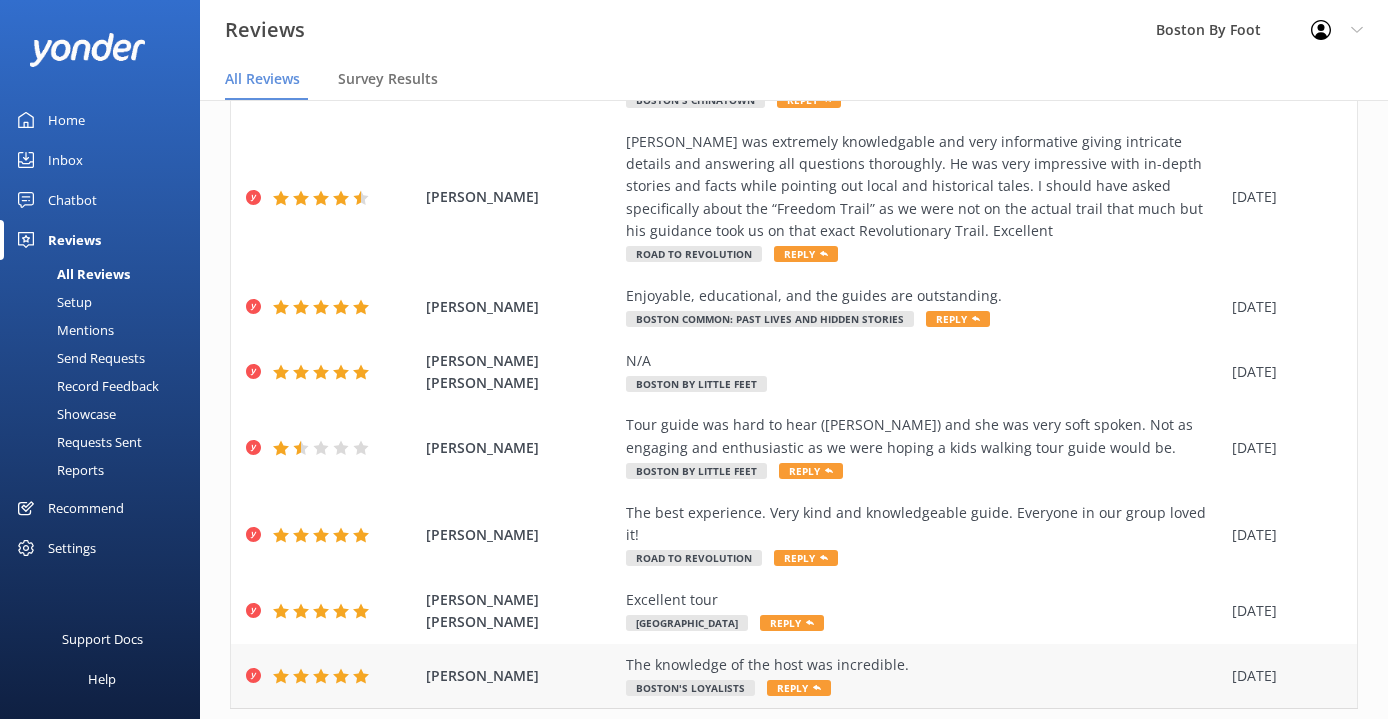 click on "The knowledge of the host was incredible. Boston's Loyalists Reply" at bounding box center (924, 676) 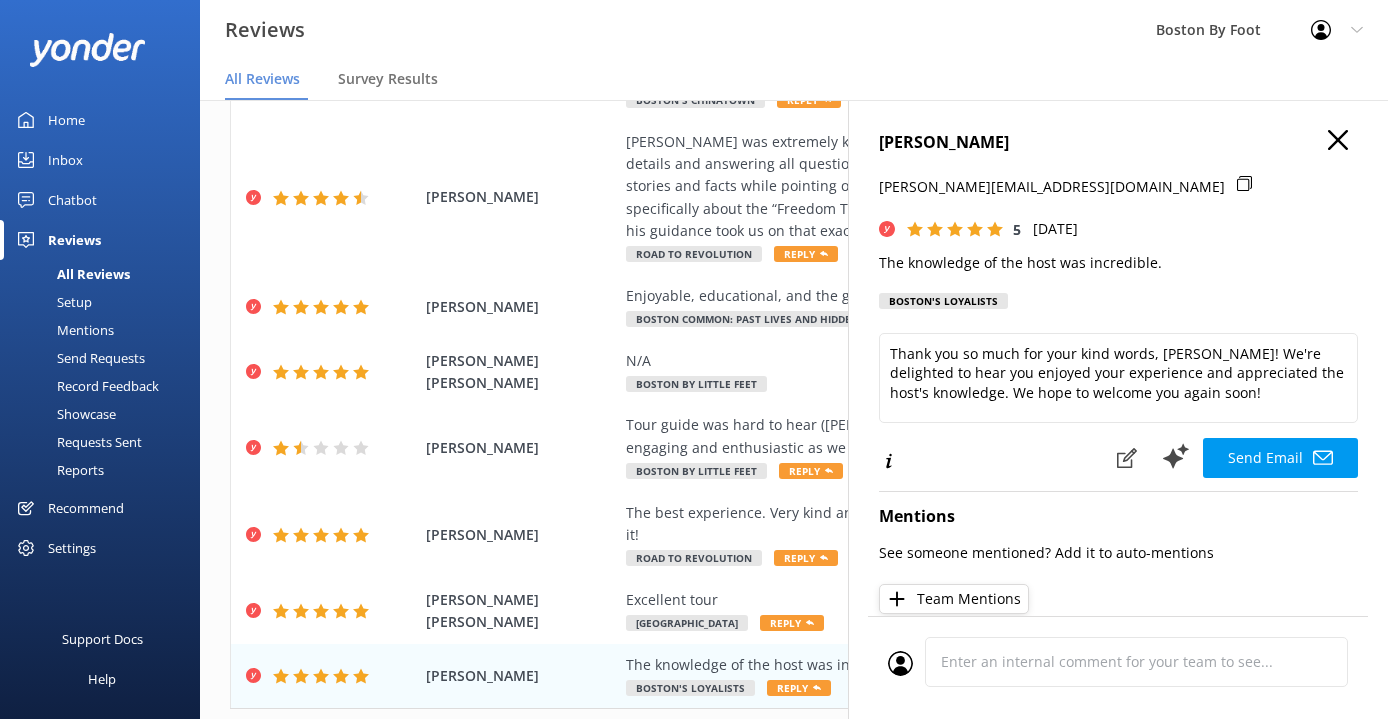 scroll, scrollTop: 0, scrollLeft: 0, axis: both 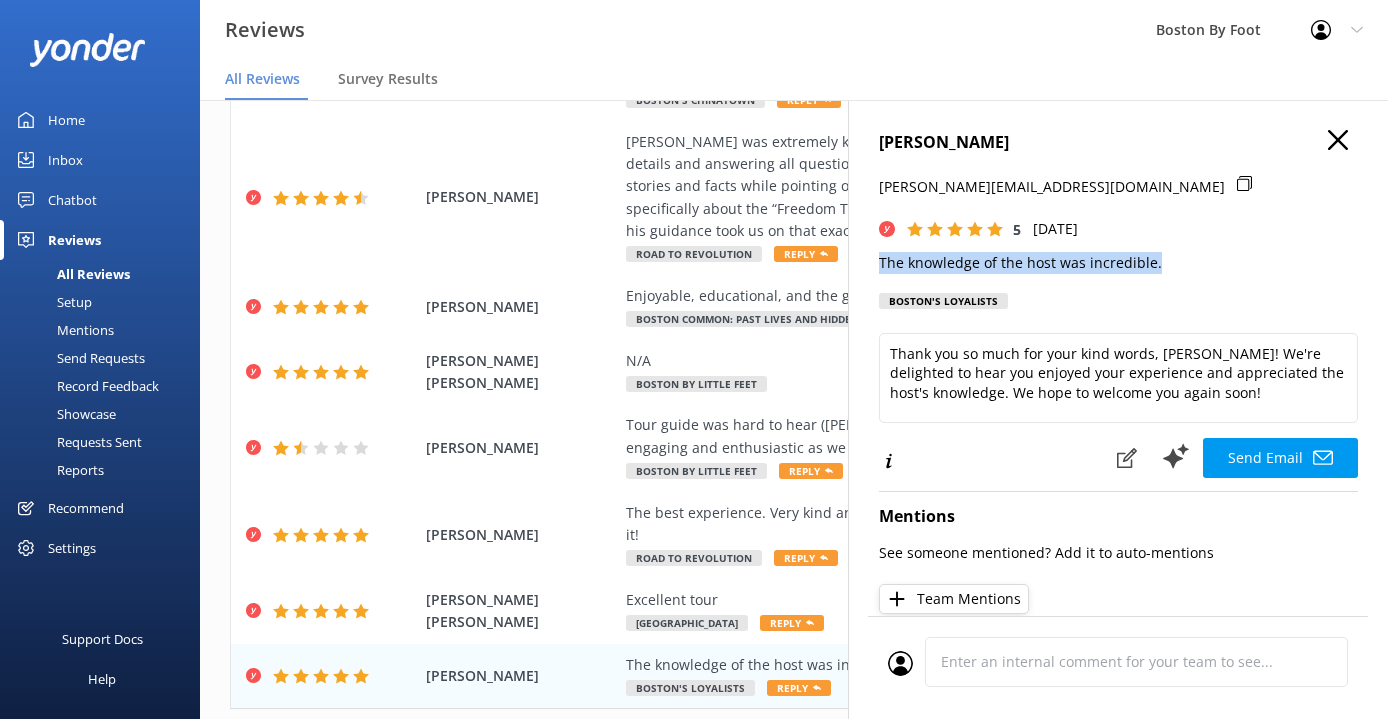drag, startPoint x: 1161, startPoint y: 263, endPoint x: 853, endPoint y: 259, distance: 308.02597 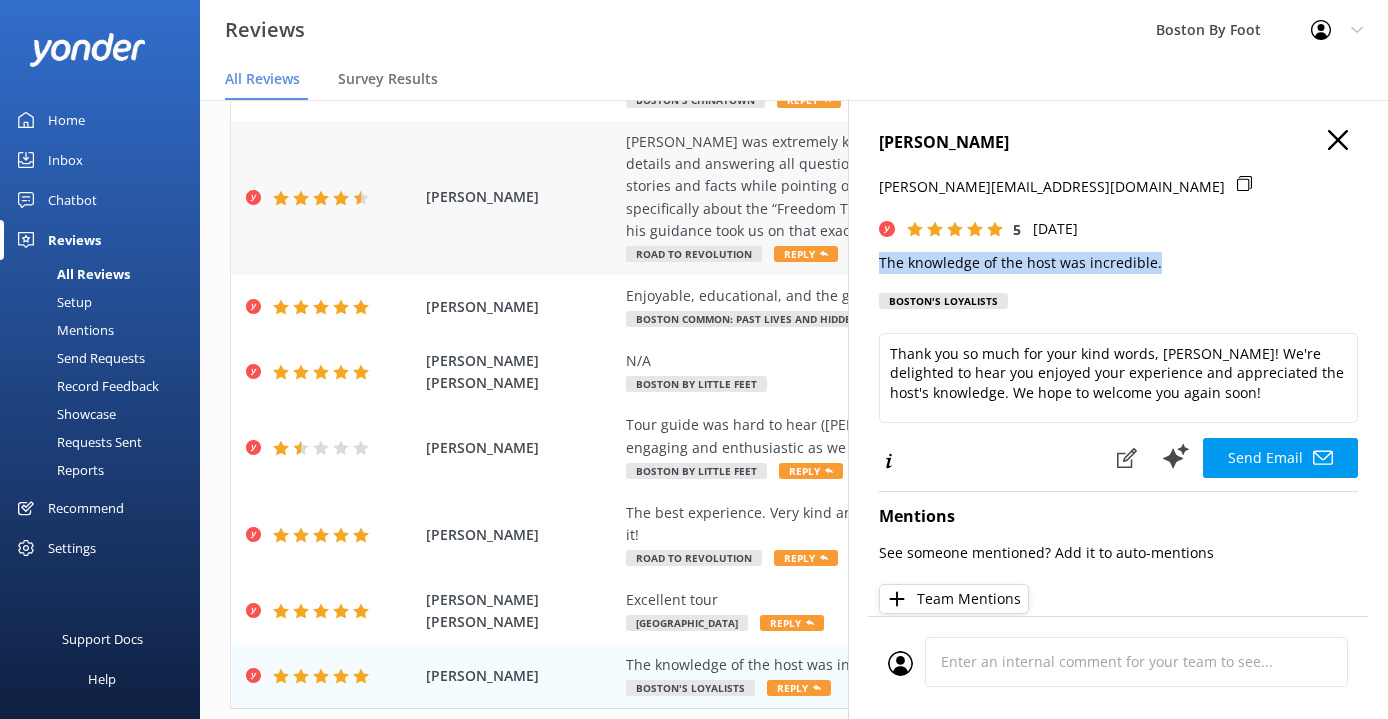 scroll, scrollTop: 0, scrollLeft: 0, axis: both 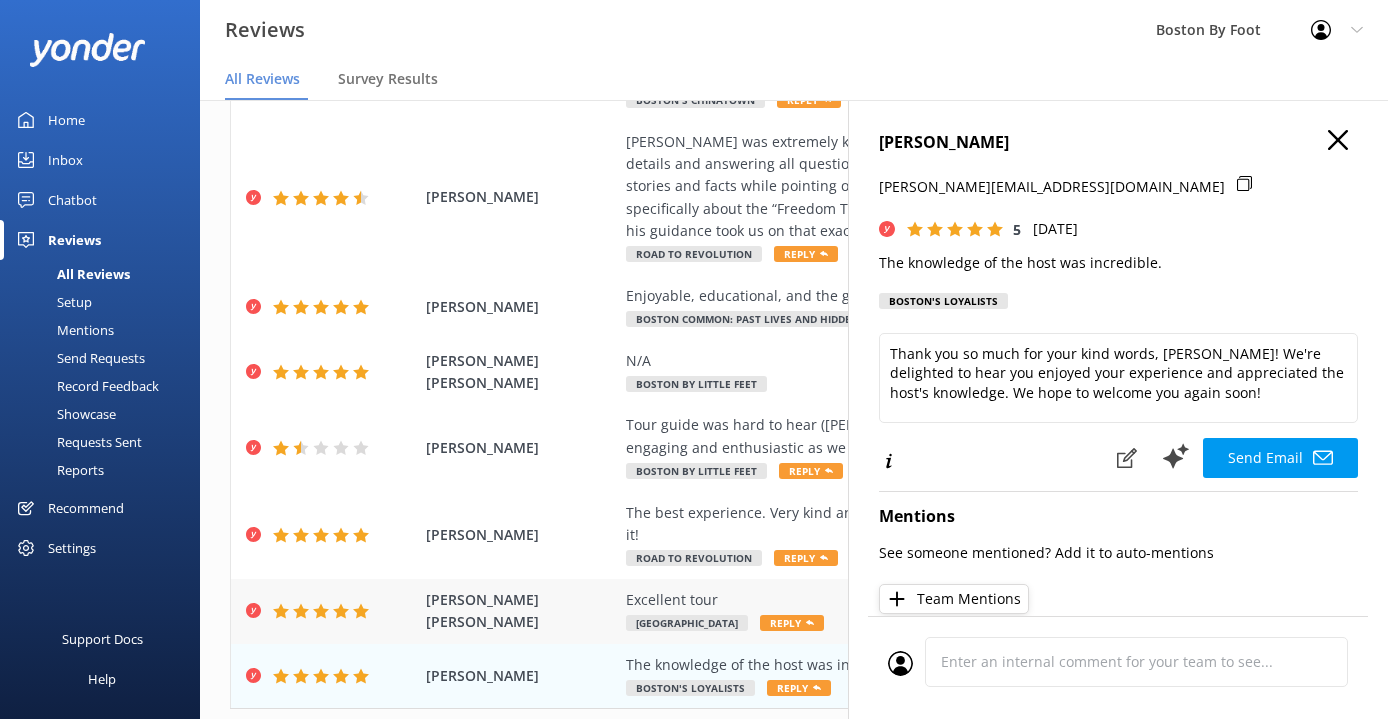 click on "Excellent tour" at bounding box center [924, 600] 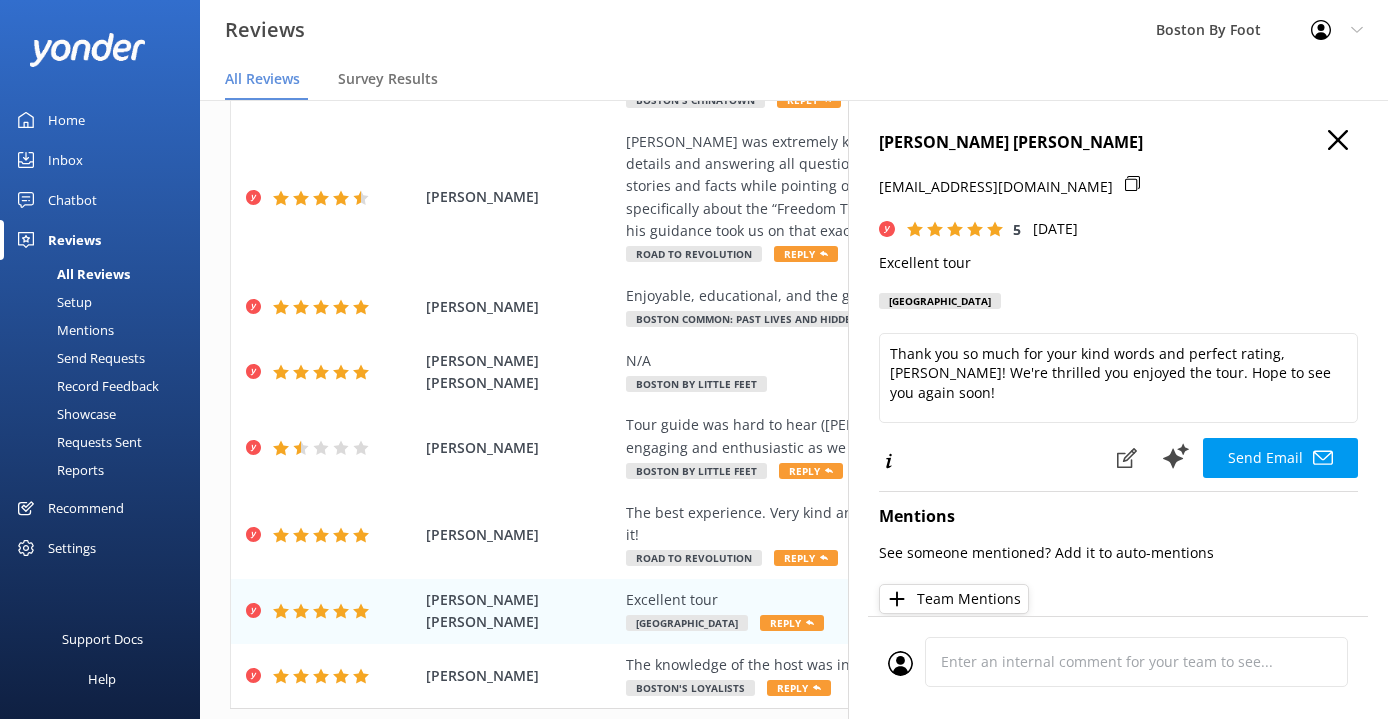 scroll, scrollTop: 0, scrollLeft: 0, axis: both 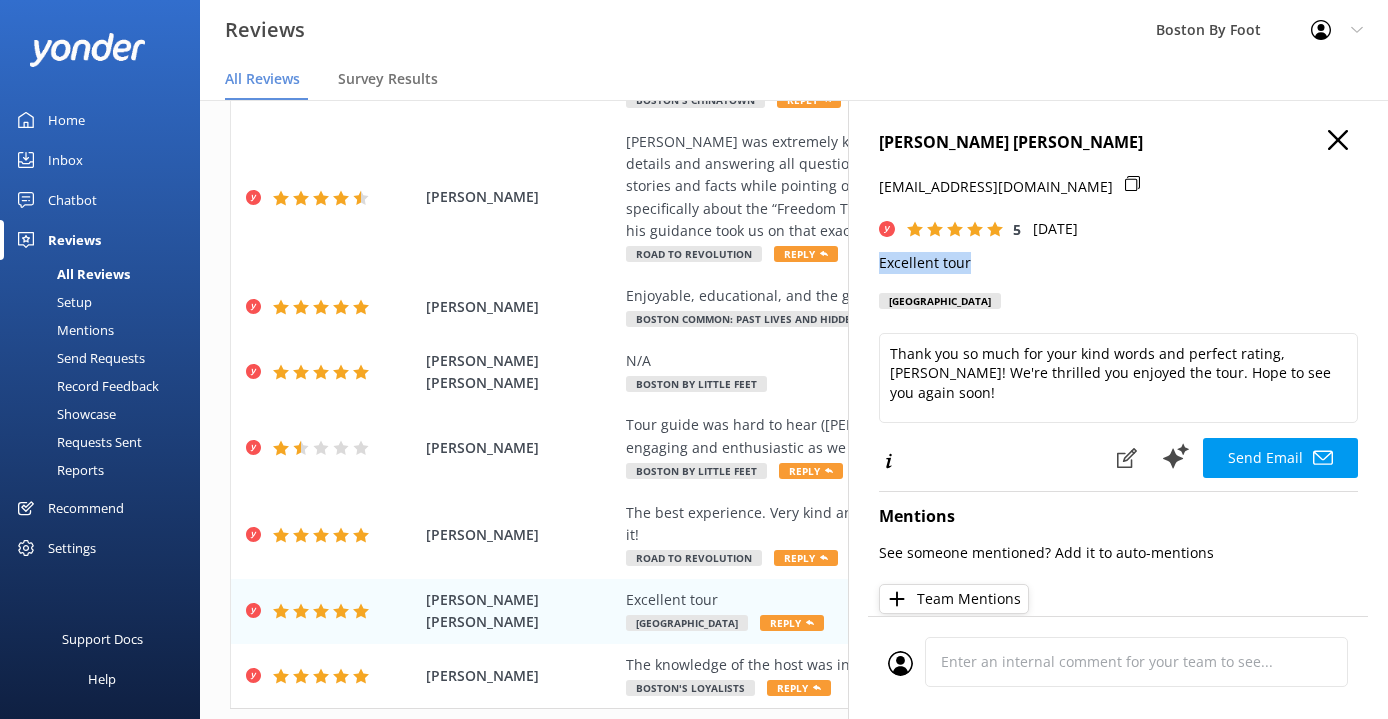 drag, startPoint x: 973, startPoint y: 260, endPoint x: 873, endPoint y: 260, distance: 100 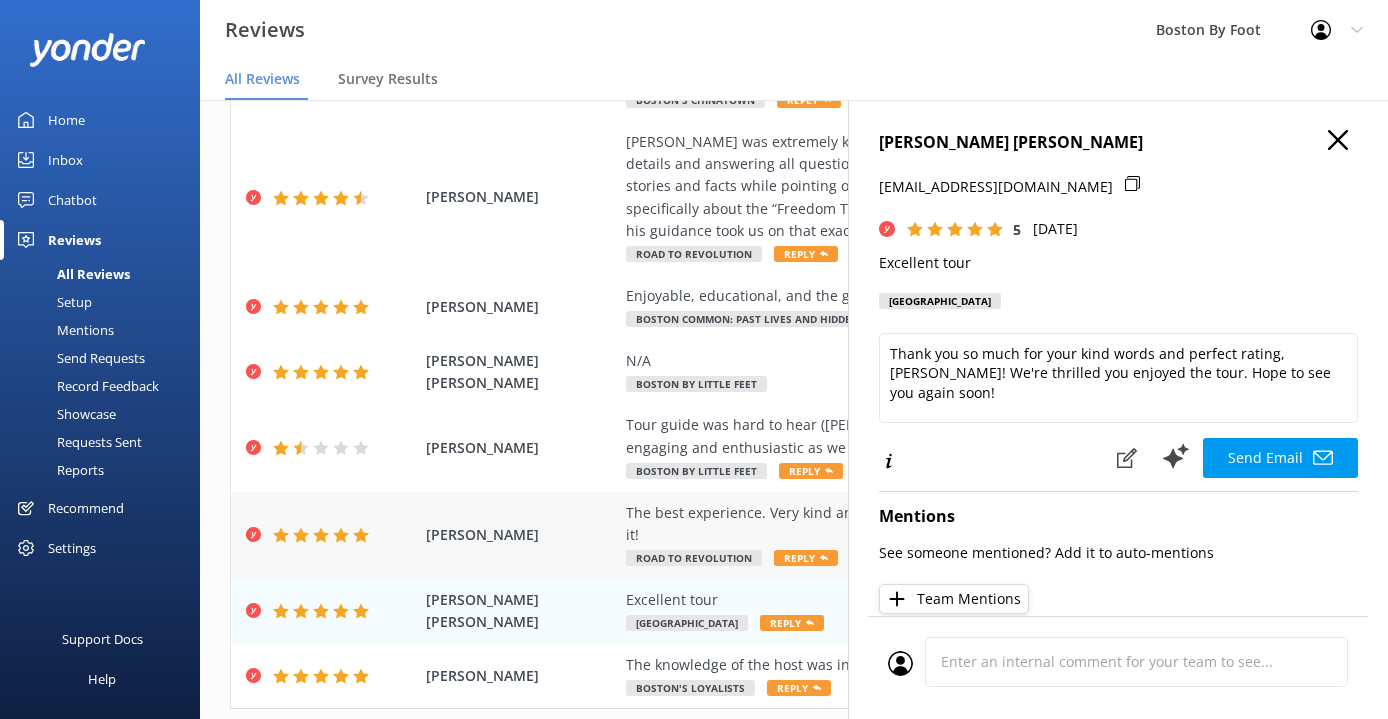 click on "The best experience. Very kind and knowledgeable guide. Everyone in our group loved it!" at bounding box center (924, 524) 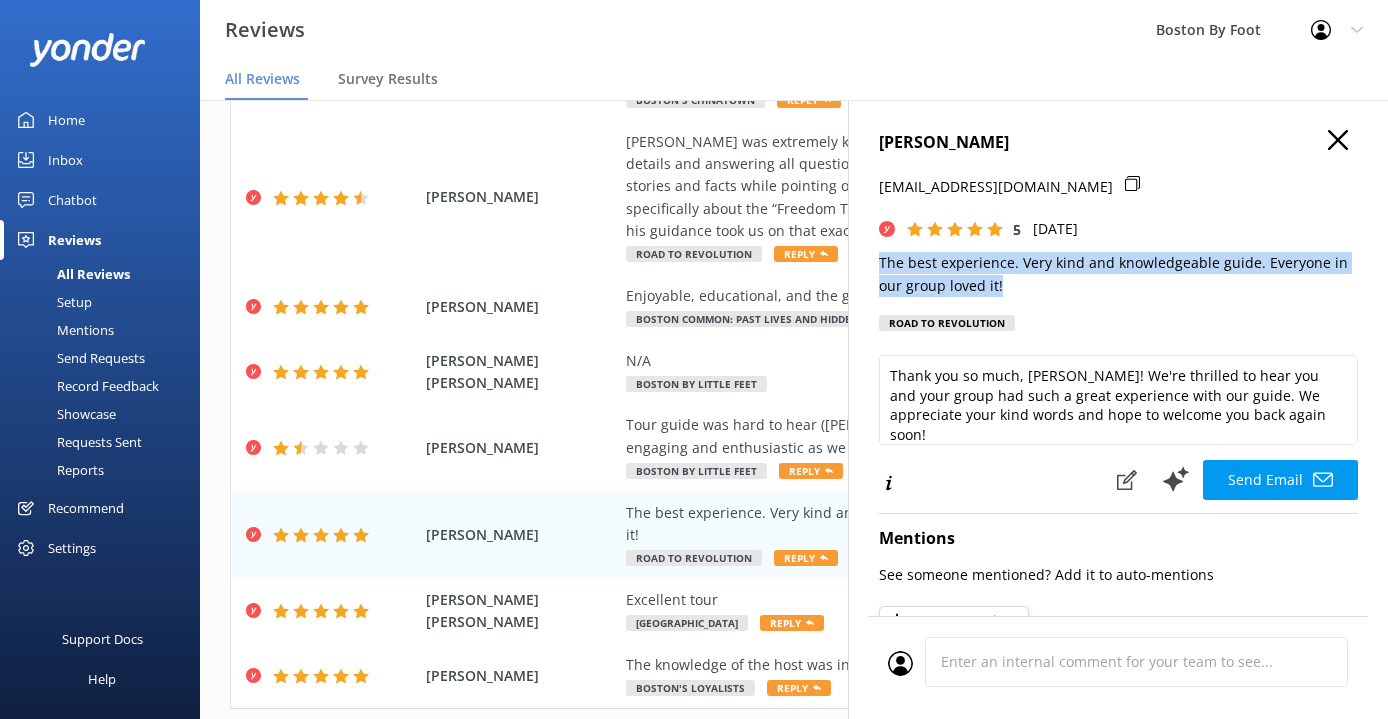 drag, startPoint x: 1009, startPoint y: 282, endPoint x: 876, endPoint y: 260, distance: 134.80727 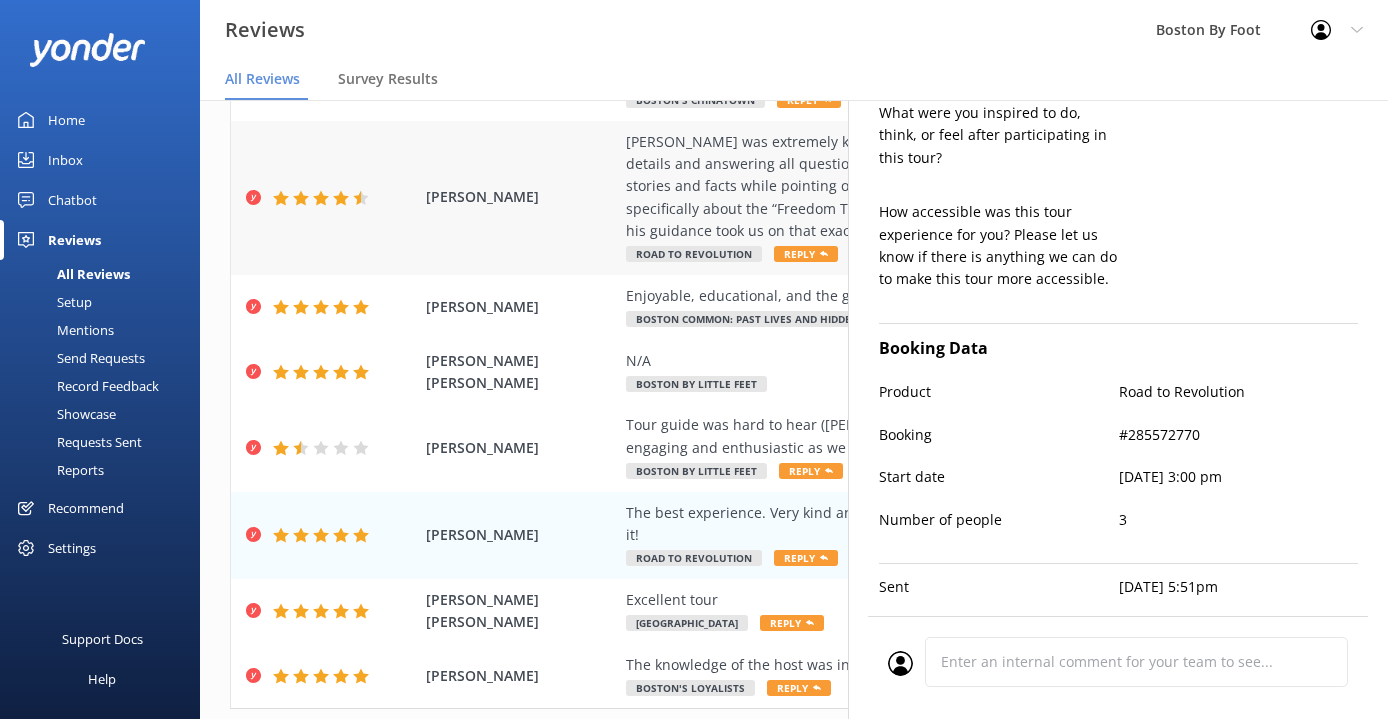 scroll, scrollTop: 760, scrollLeft: 0, axis: vertical 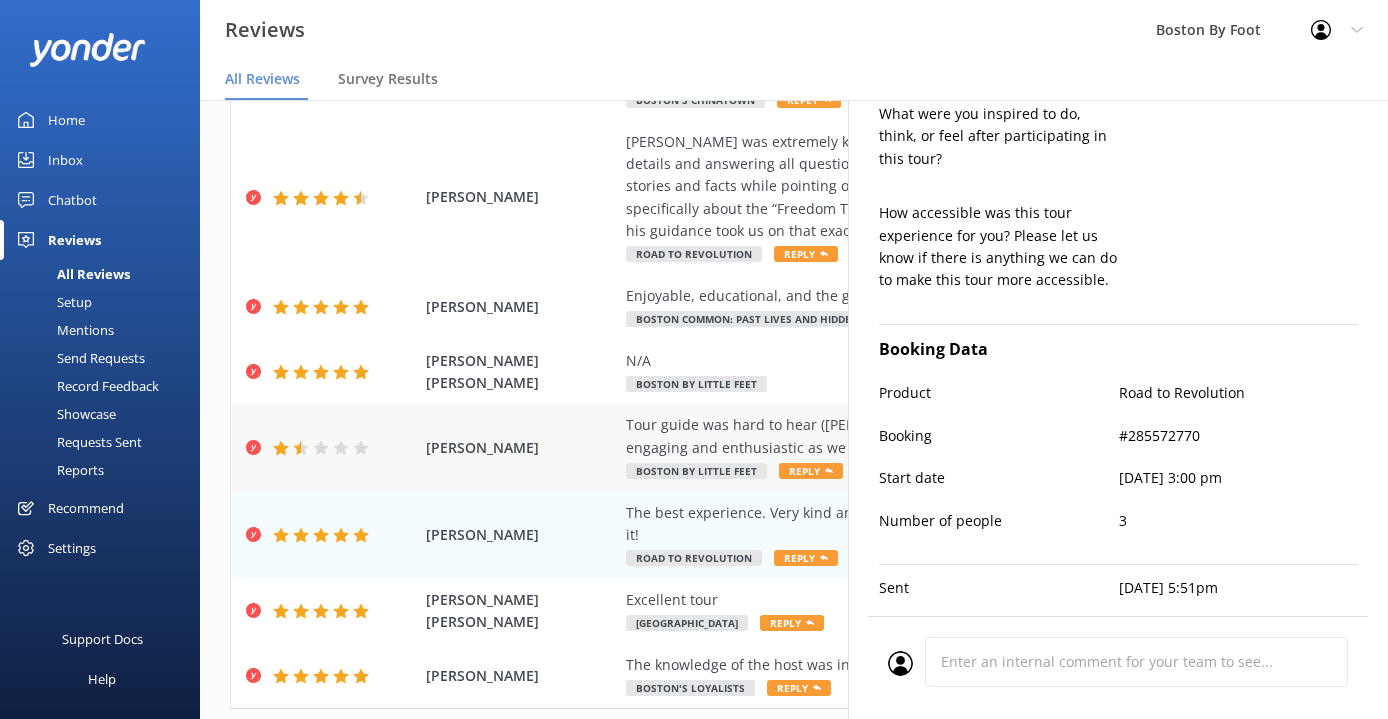 click on "Tour guide was hard to hear ([PERSON_NAME]) and she was very soft spoken. Not as engaging and enthusiastic as we were hoping a kids walking tour guide would be." at bounding box center (924, 436) 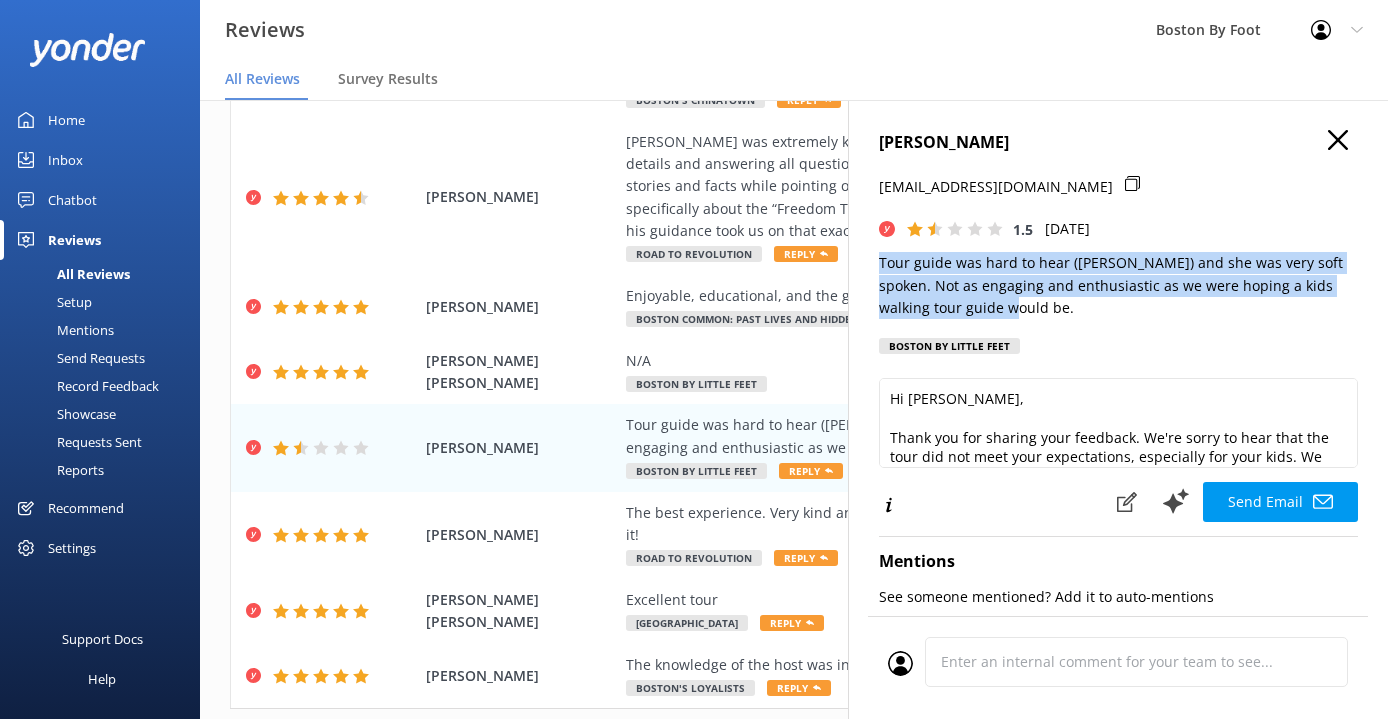 drag, startPoint x: 951, startPoint y: 312, endPoint x: 874, endPoint y: 264, distance: 90.73588 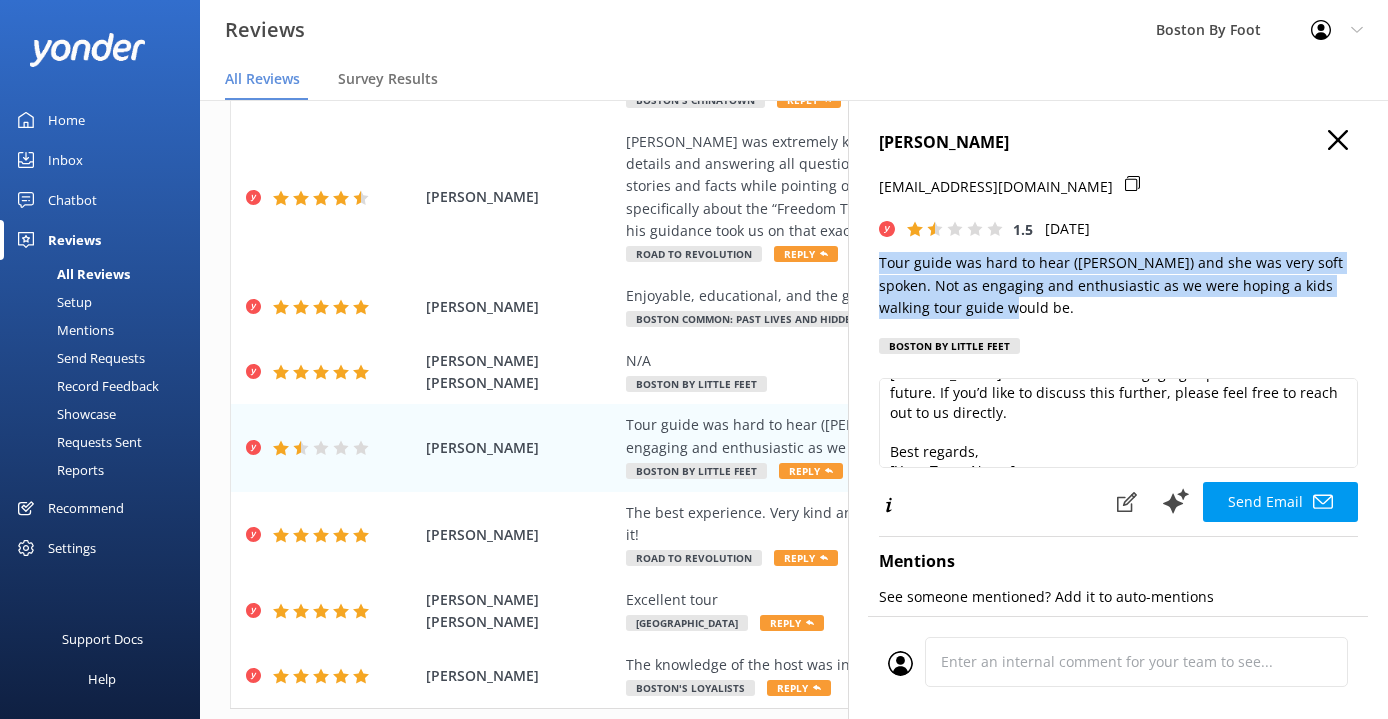 scroll, scrollTop: 122, scrollLeft: 0, axis: vertical 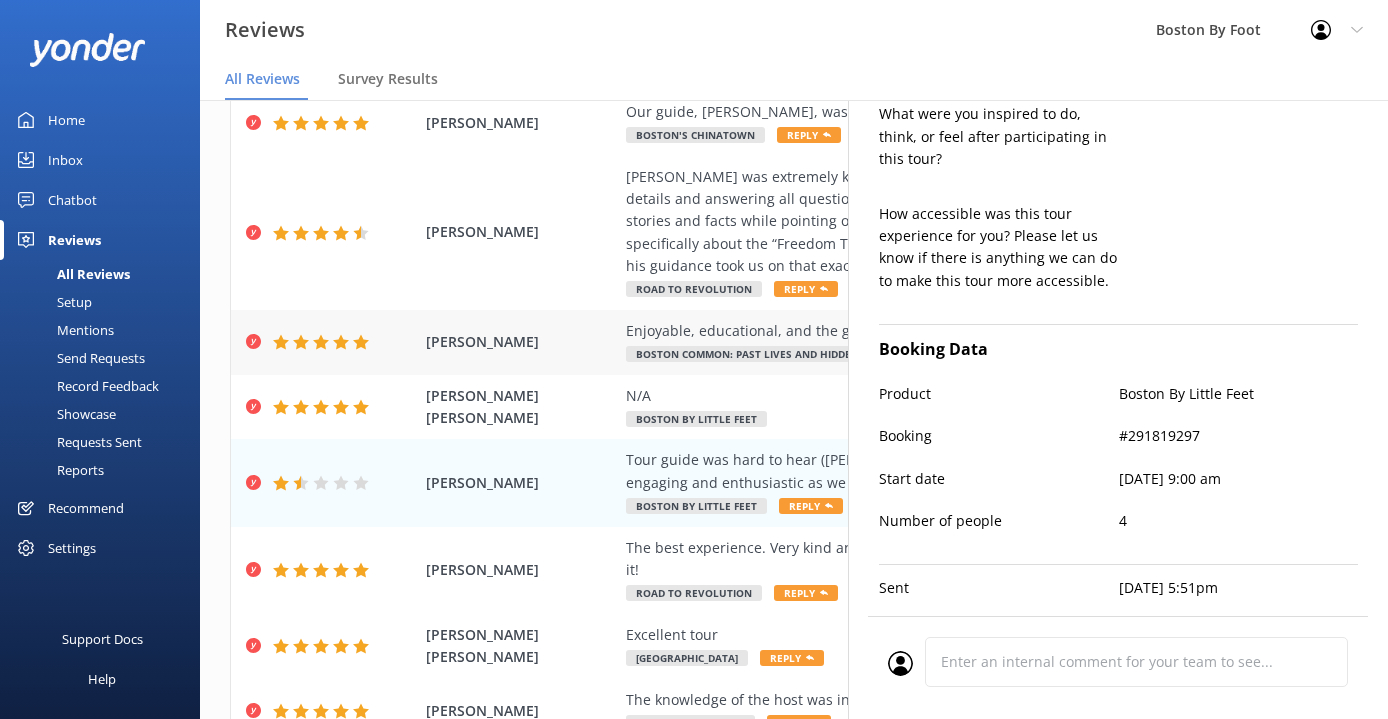 click on "Enjoyable, educational, and the guides are outstanding." at bounding box center (924, 331) 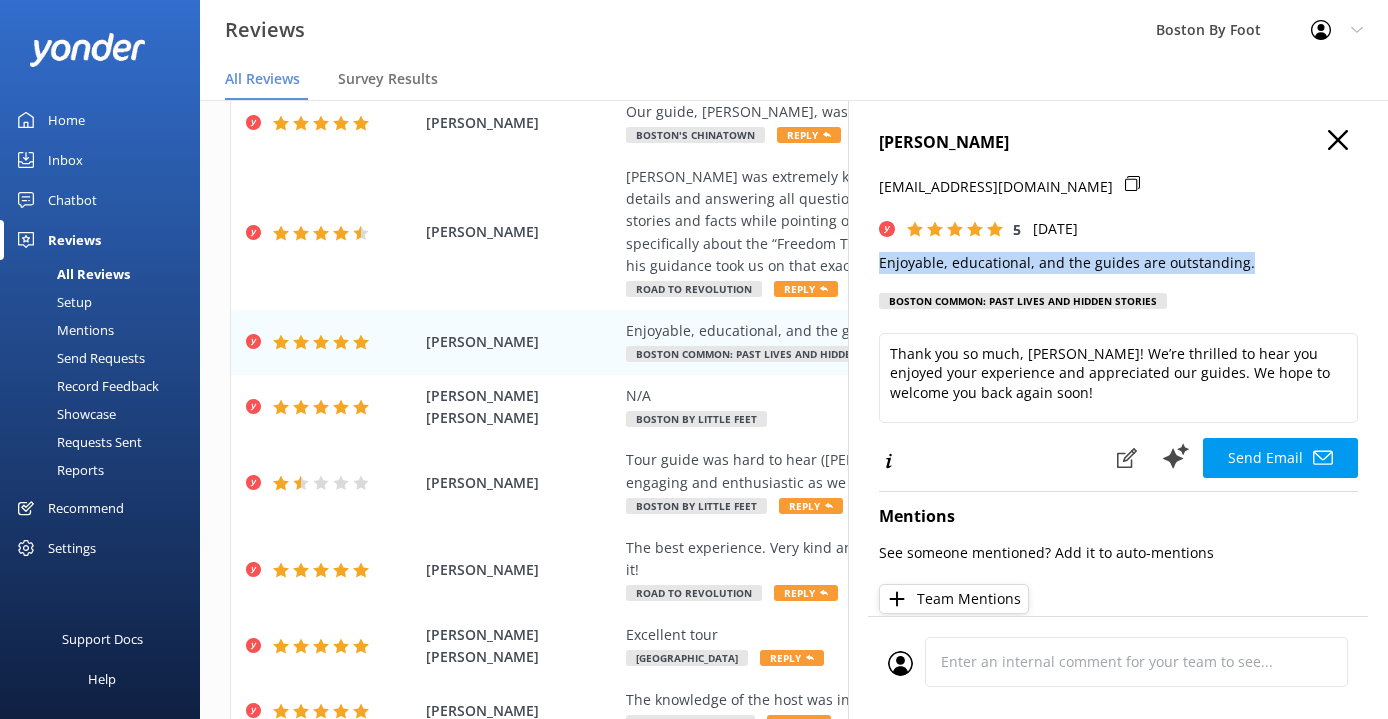drag, startPoint x: 1243, startPoint y: 258, endPoint x: 869, endPoint y: 258, distance: 374 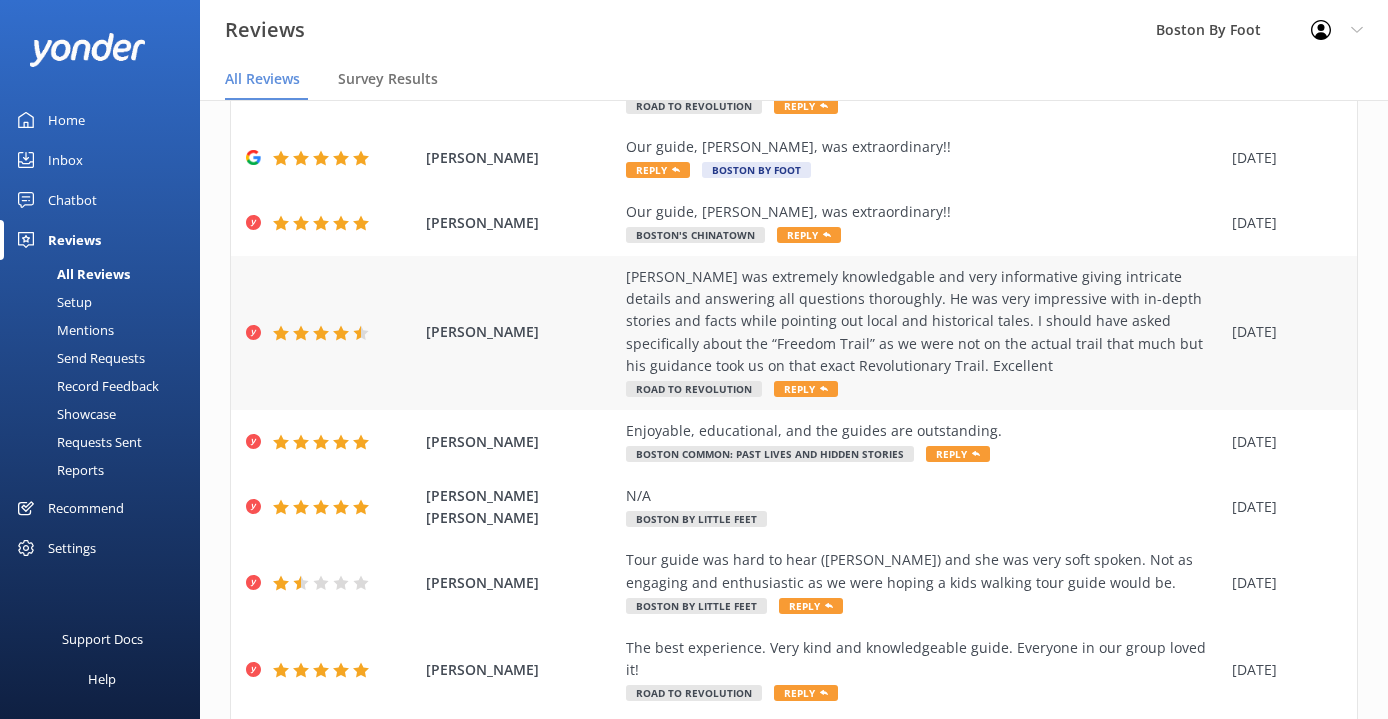 scroll, scrollTop: 222, scrollLeft: 0, axis: vertical 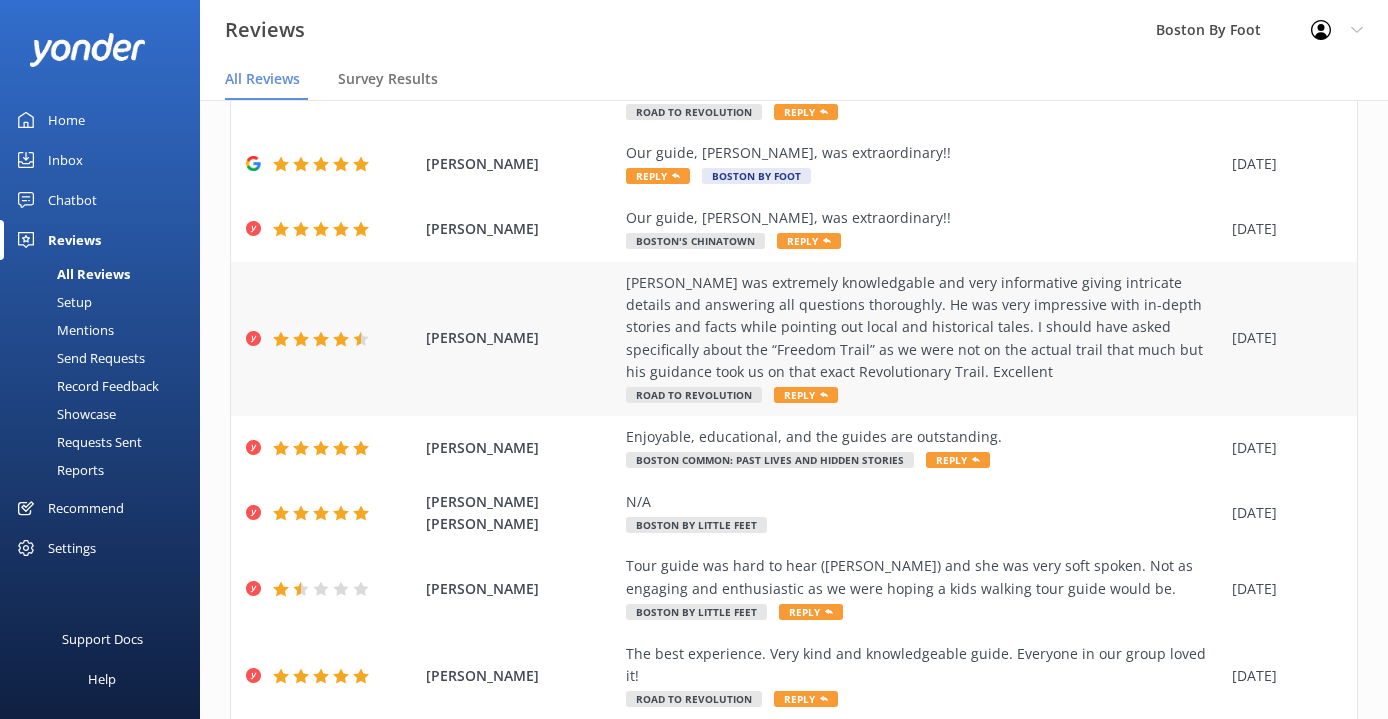 click on "[PERSON_NAME] was extremely knowledgable and very informative giving intricate details and answering all questions thoroughly. He was very impressive with in-depth stories and facts while pointing out local and historical tales. I should have asked specifically about the “Freedom Trail” as we were not on the actual trail that much but his guidance took us on that exact Revolutionary Trail. Excellent" at bounding box center (924, 328) 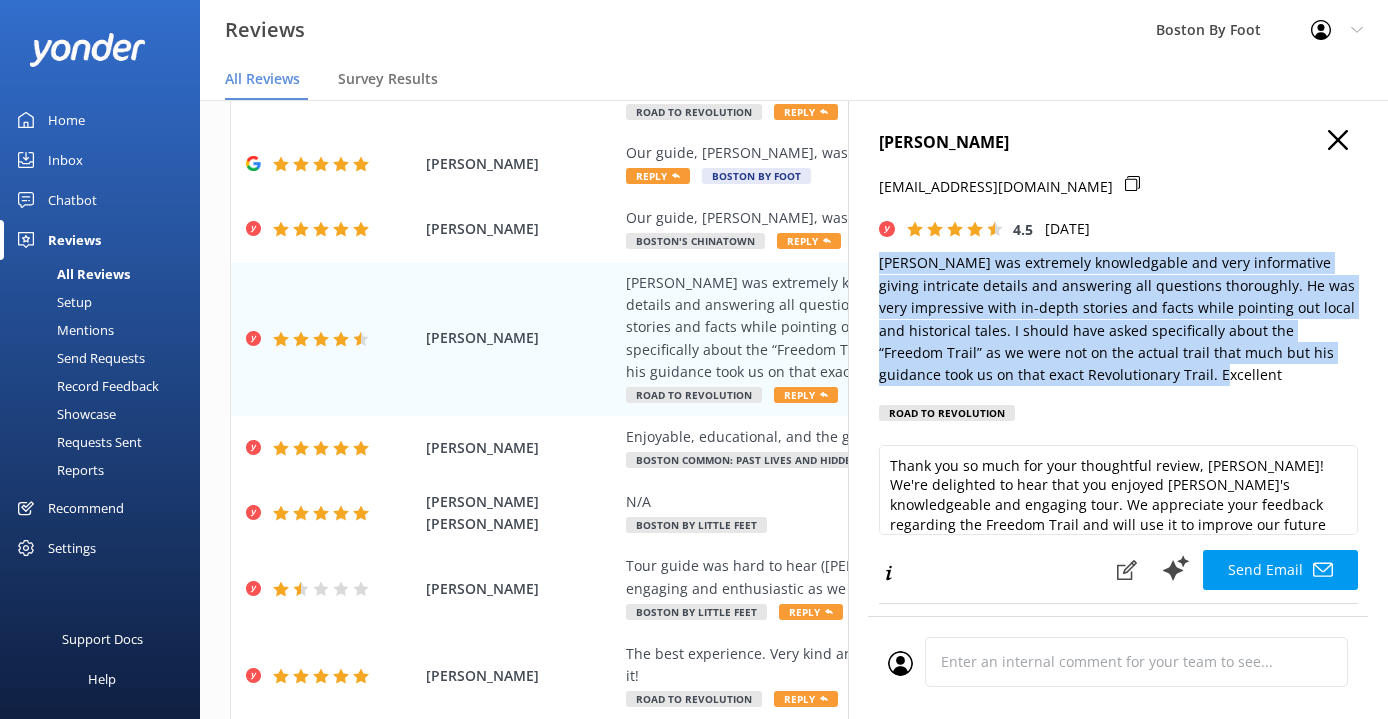 drag, startPoint x: 1116, startPoint y: 369, endPoint x: 873, endPoint y: 256, distance: 267.9888 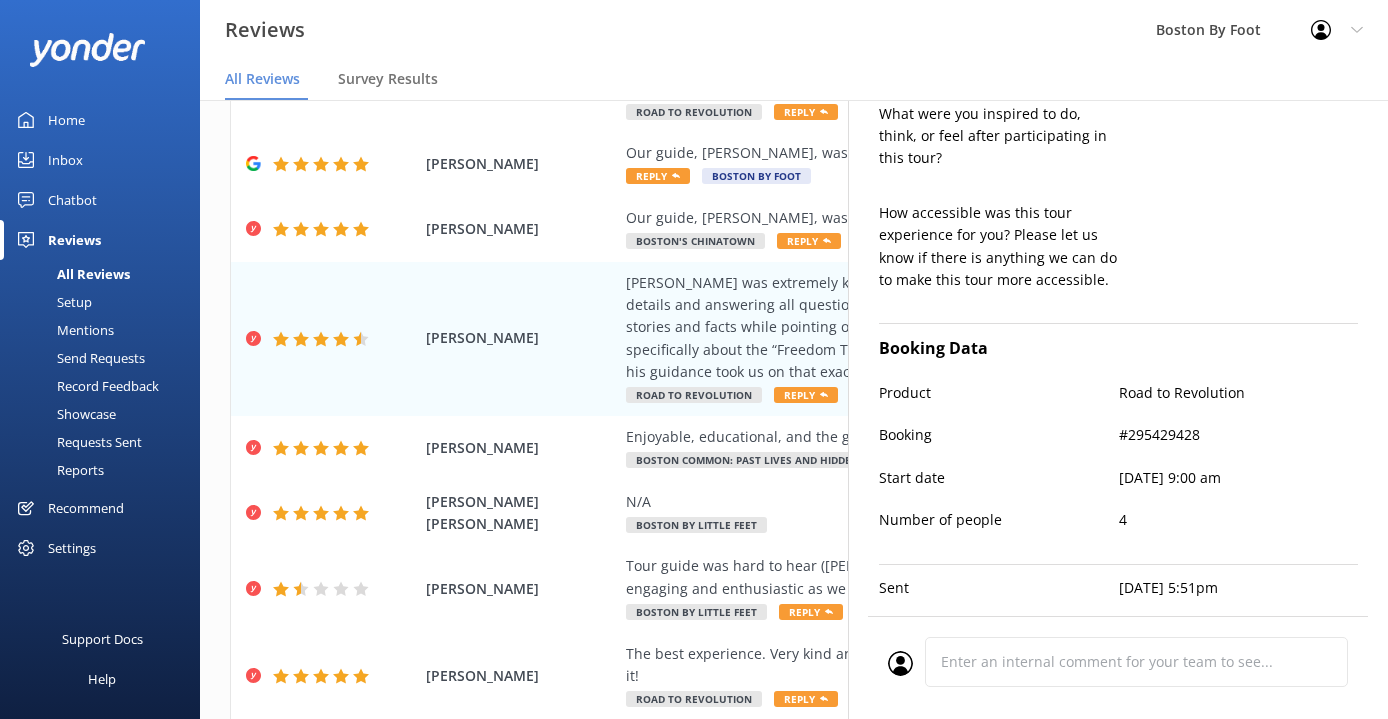 scroll, scrollTop: 848, scrollLeft: 0, axis: vertical 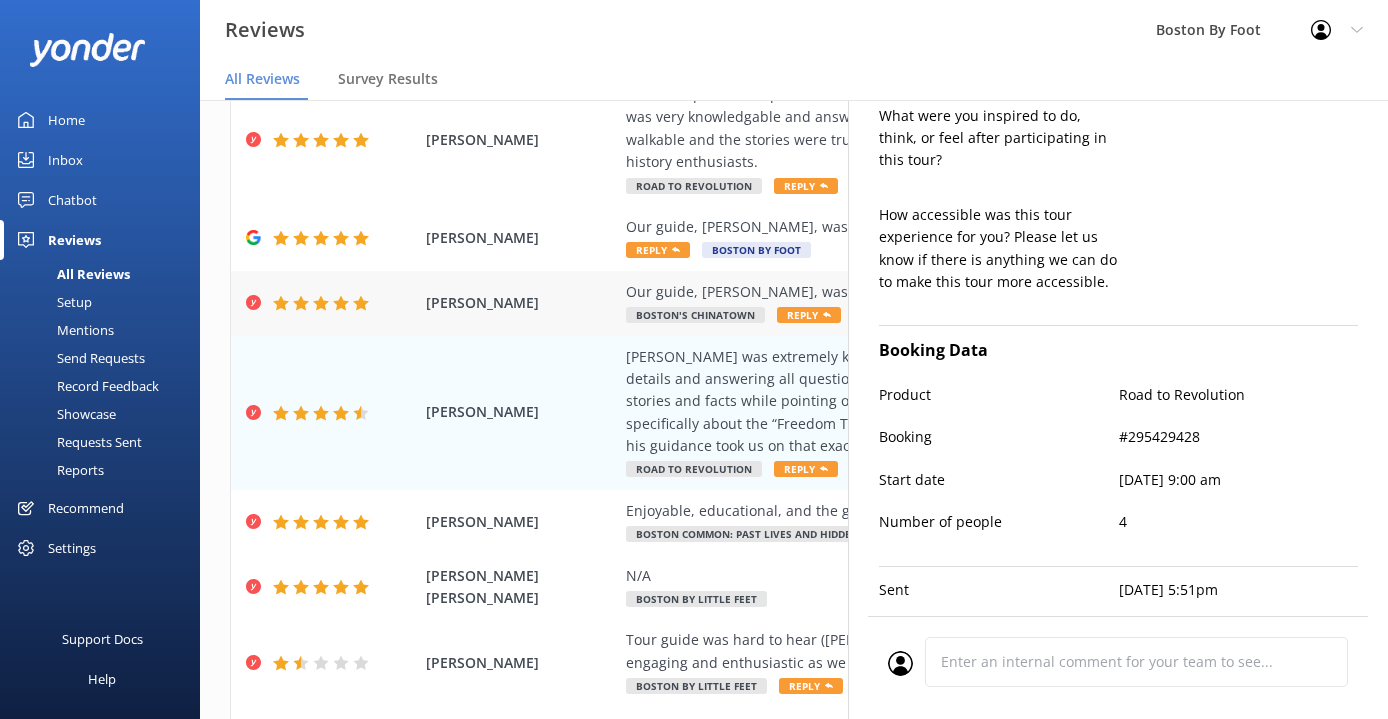 click on "Our guide, [PERSON_NAME], was extraordinary!!" at bounding box center (924, 292) 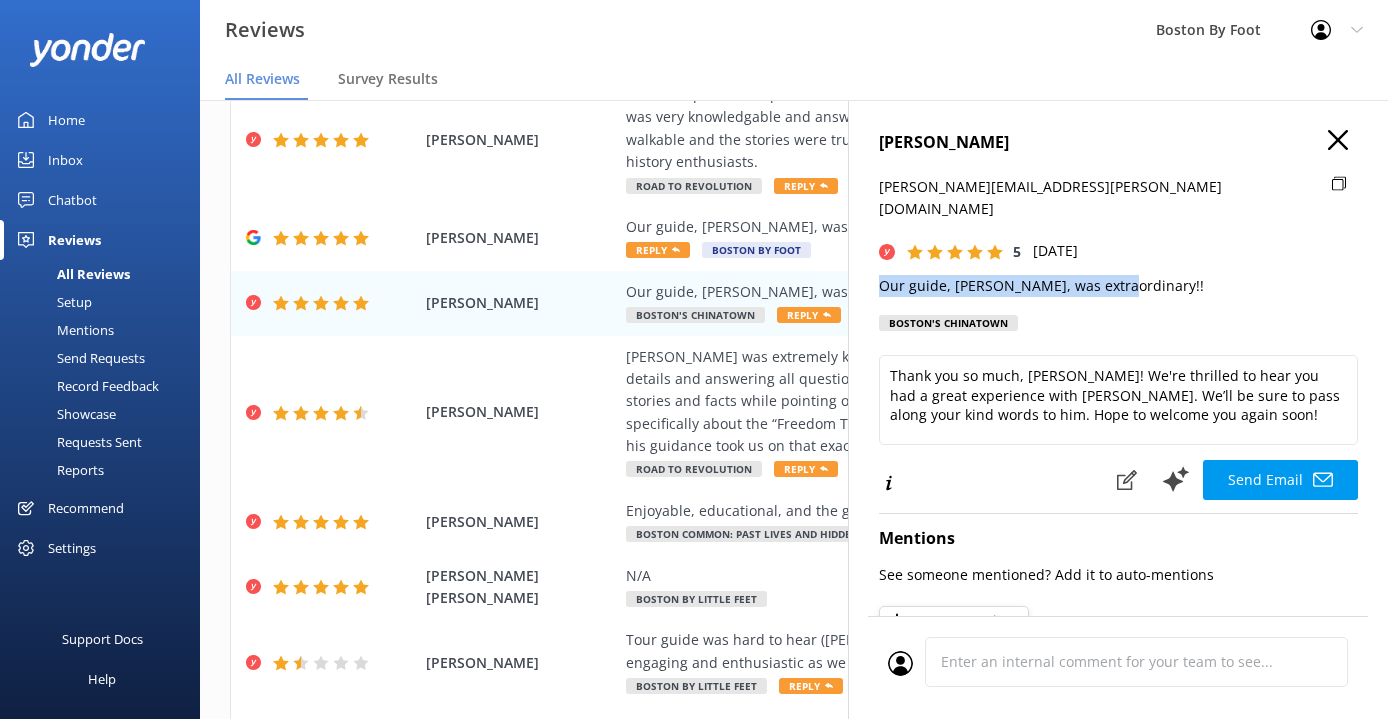 drag, startPoint x: 1124, startPoint y: 259, endPoint x: 874, endPoint y: 260, distance: 250.002 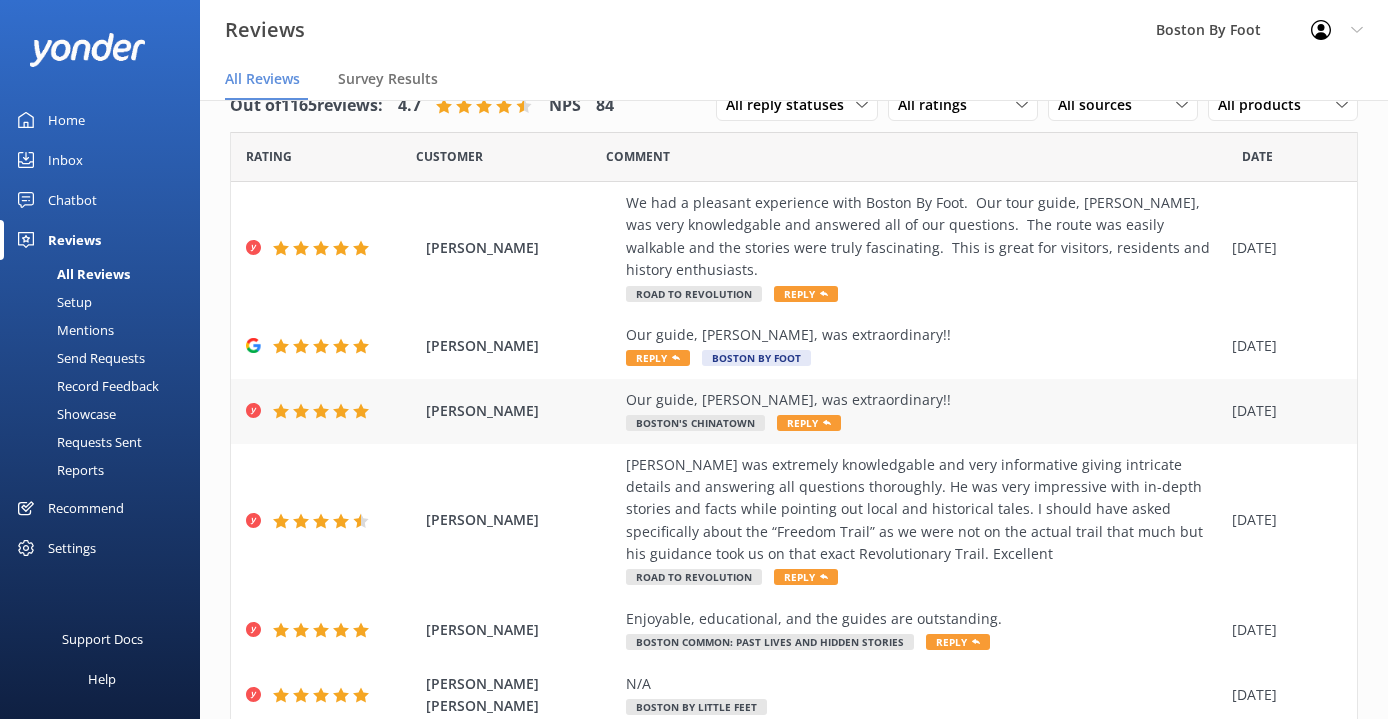 scroll, scrollTop: 0, scrollLeft: 0, axis: both 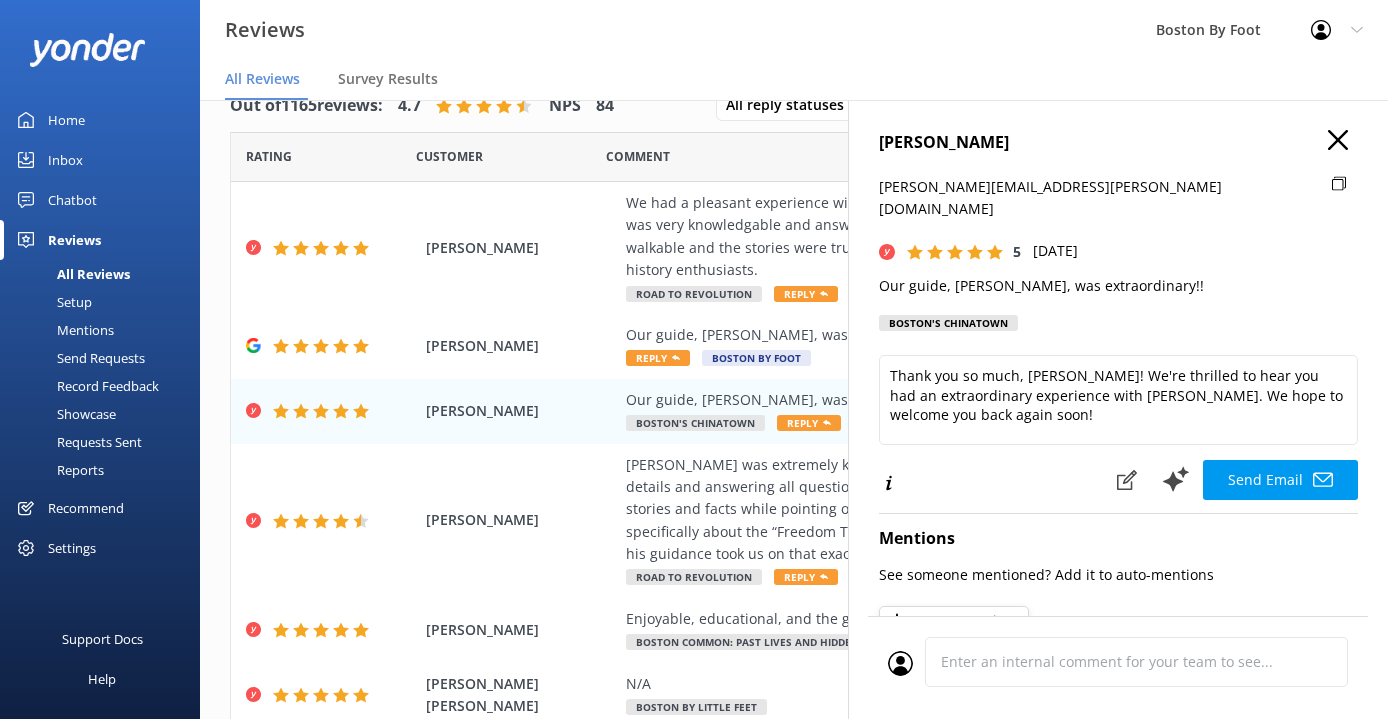 click 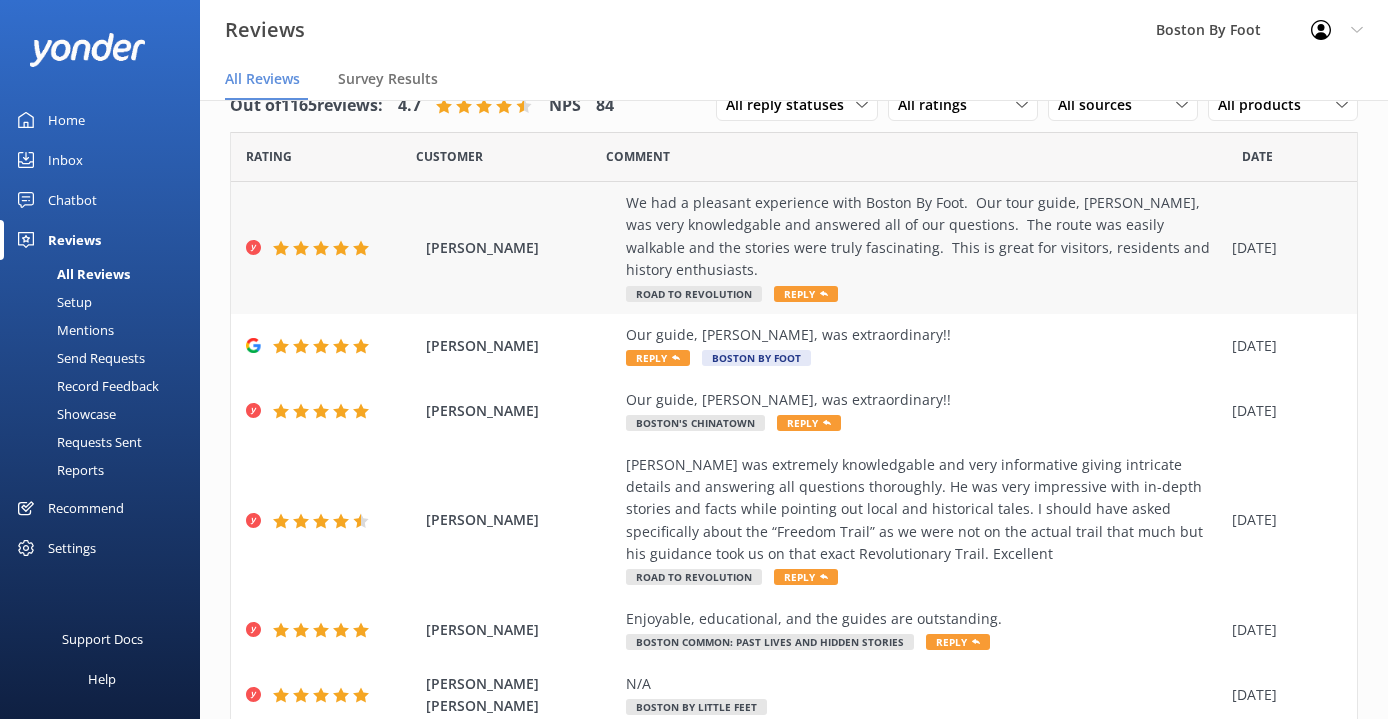 click on "We had a pleasant experience with Boston By Foot.  Our tour guide, [PERSON_NAME], was very knowledgable and answered all of our questions.  The route was easily walkable and the stories were truly fascinating.  This is great for visitors, residents and history enthusiasts." at bounding box center (924, 237) 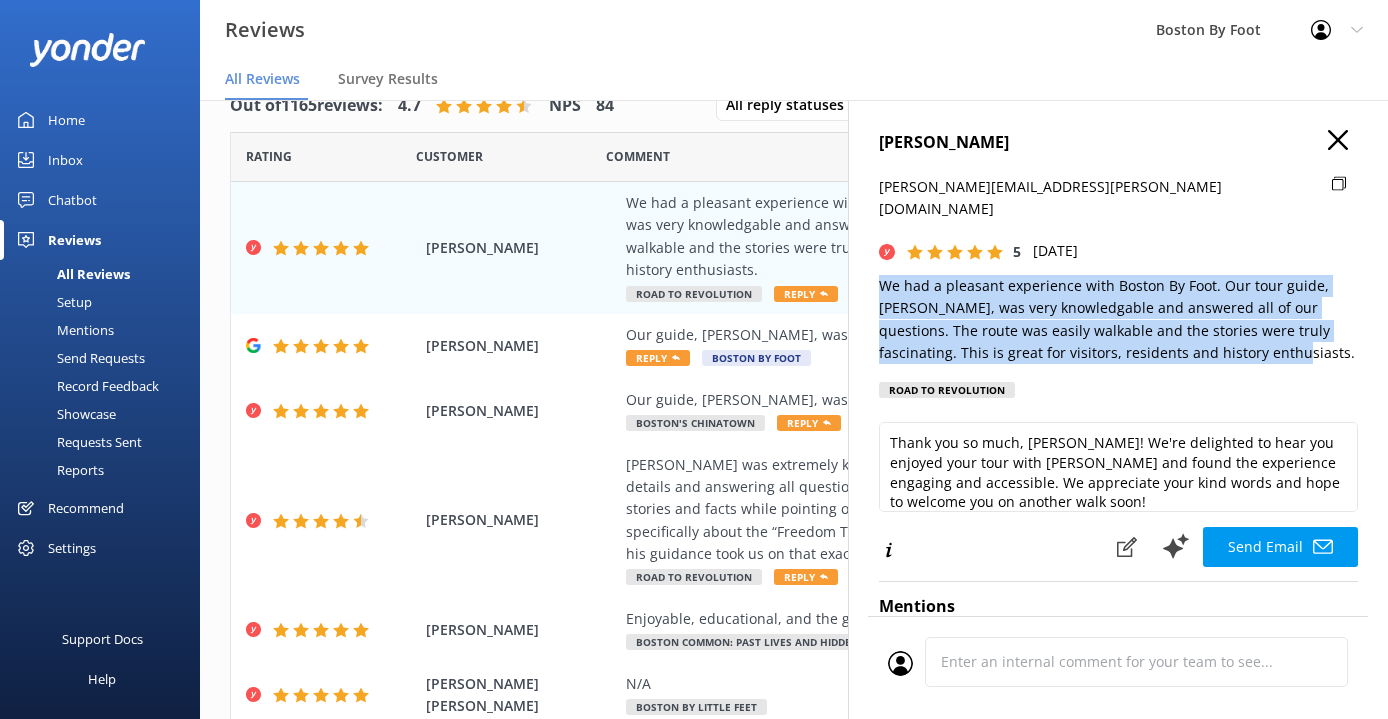 drag, startPoint x: 1232, startPoint y: 326, endPoint x: 868, endPoint y: 246, distance: 372.68753 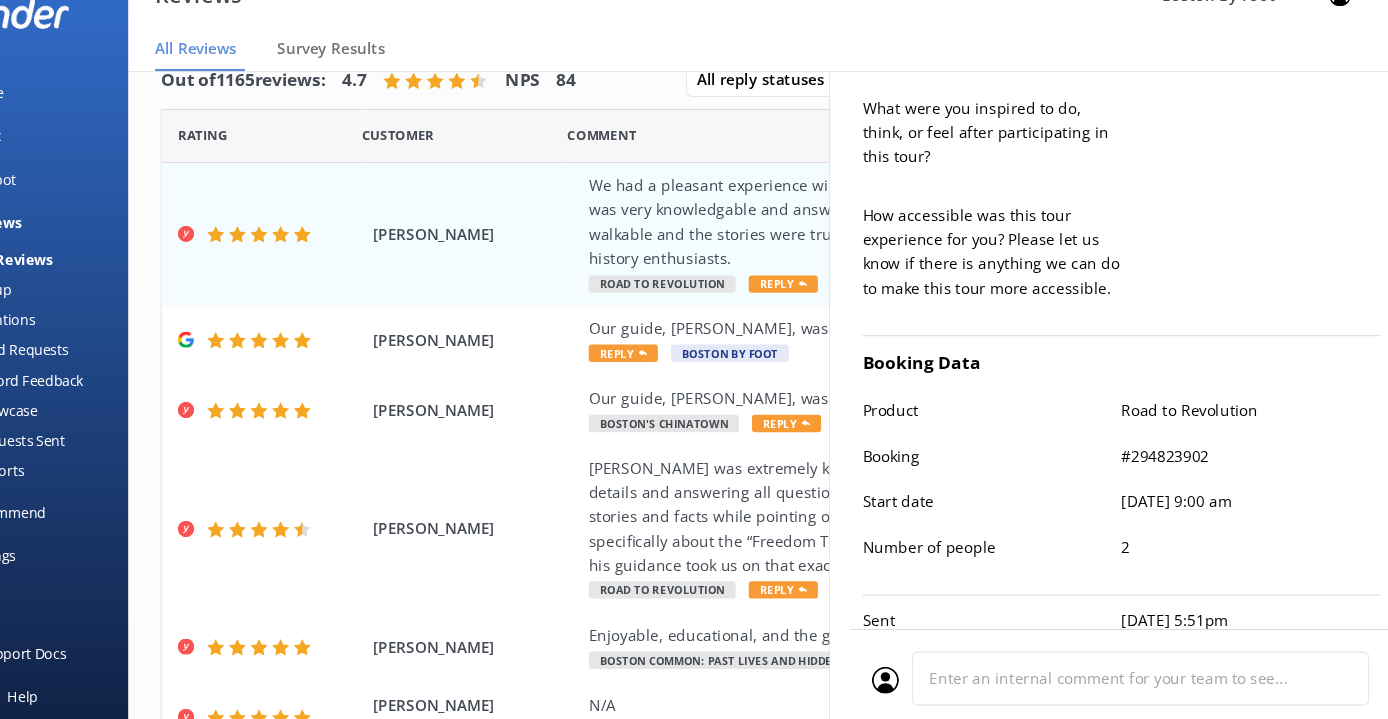 scroll, scrollTop: 804, scrollLeft: 0, axis: vertical 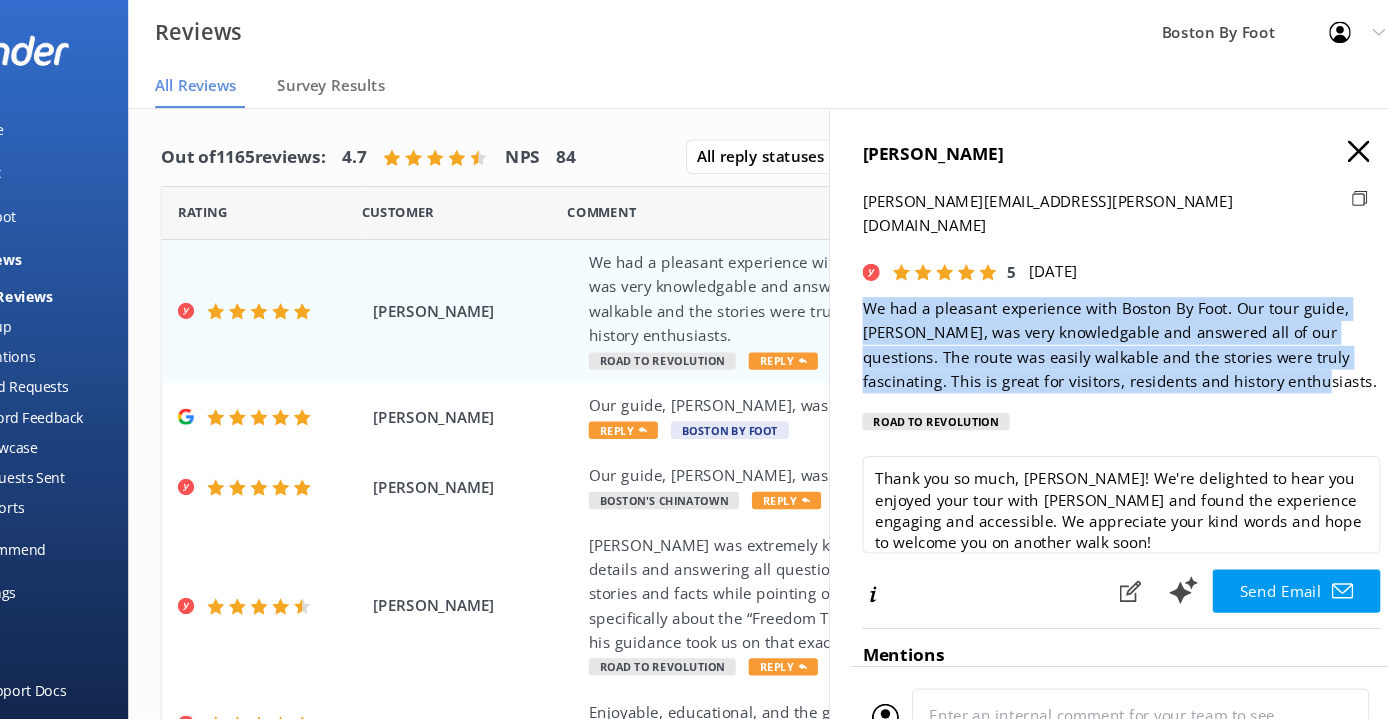 click 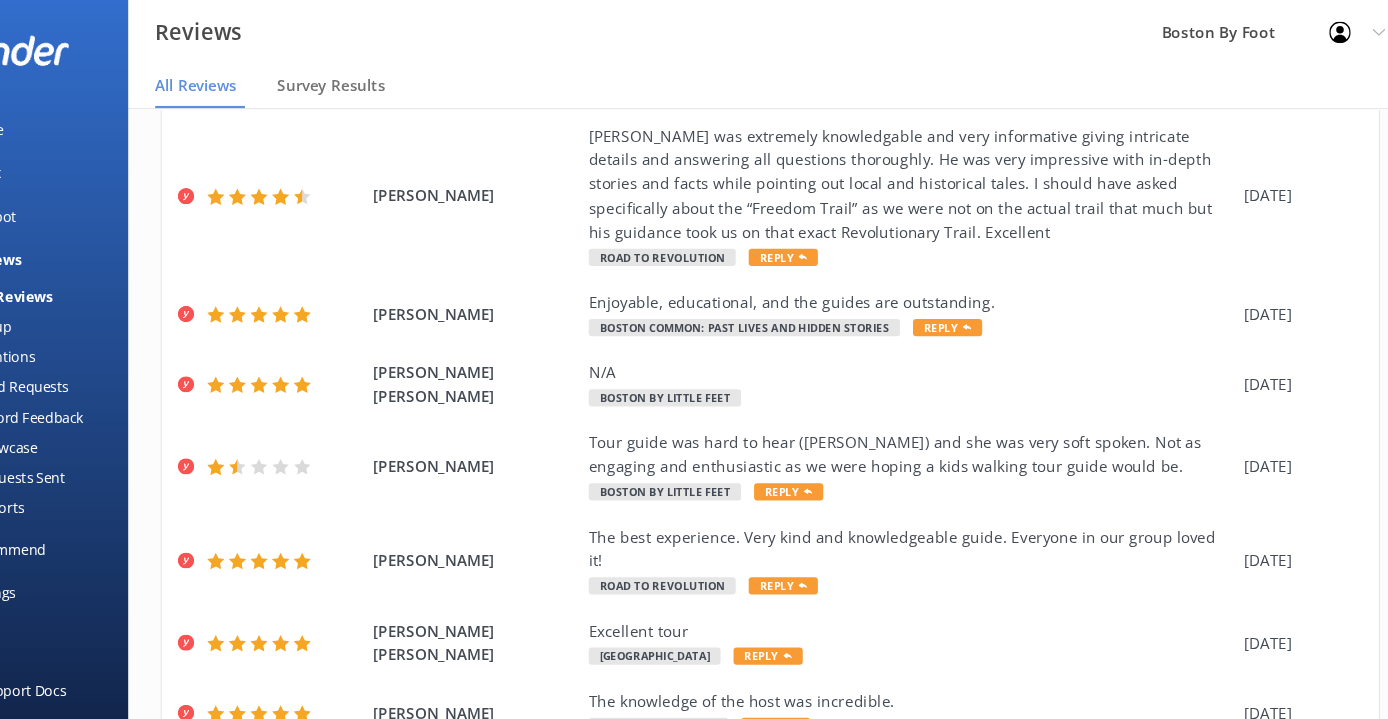 scroll, scrollTop: 363, scrollLeft: 0, axis: vertical 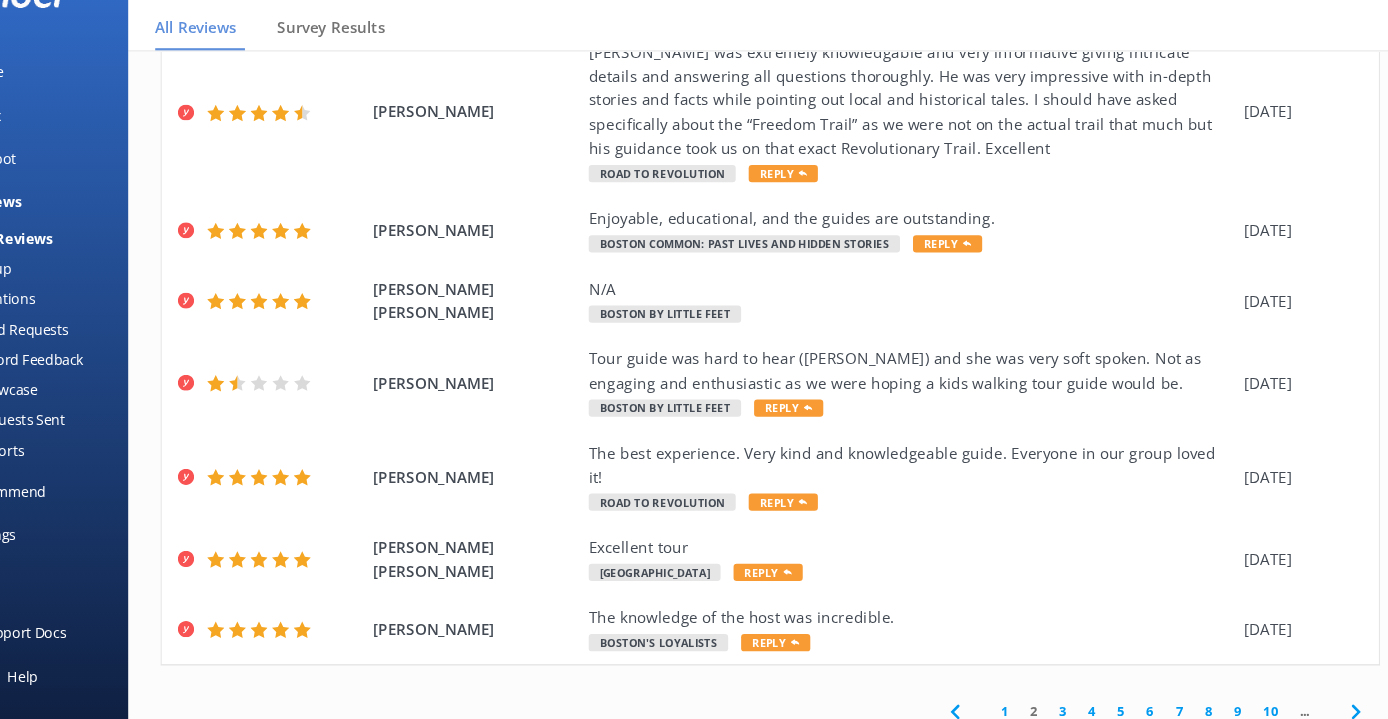 click on "1" at bounding box center (1010, 711) 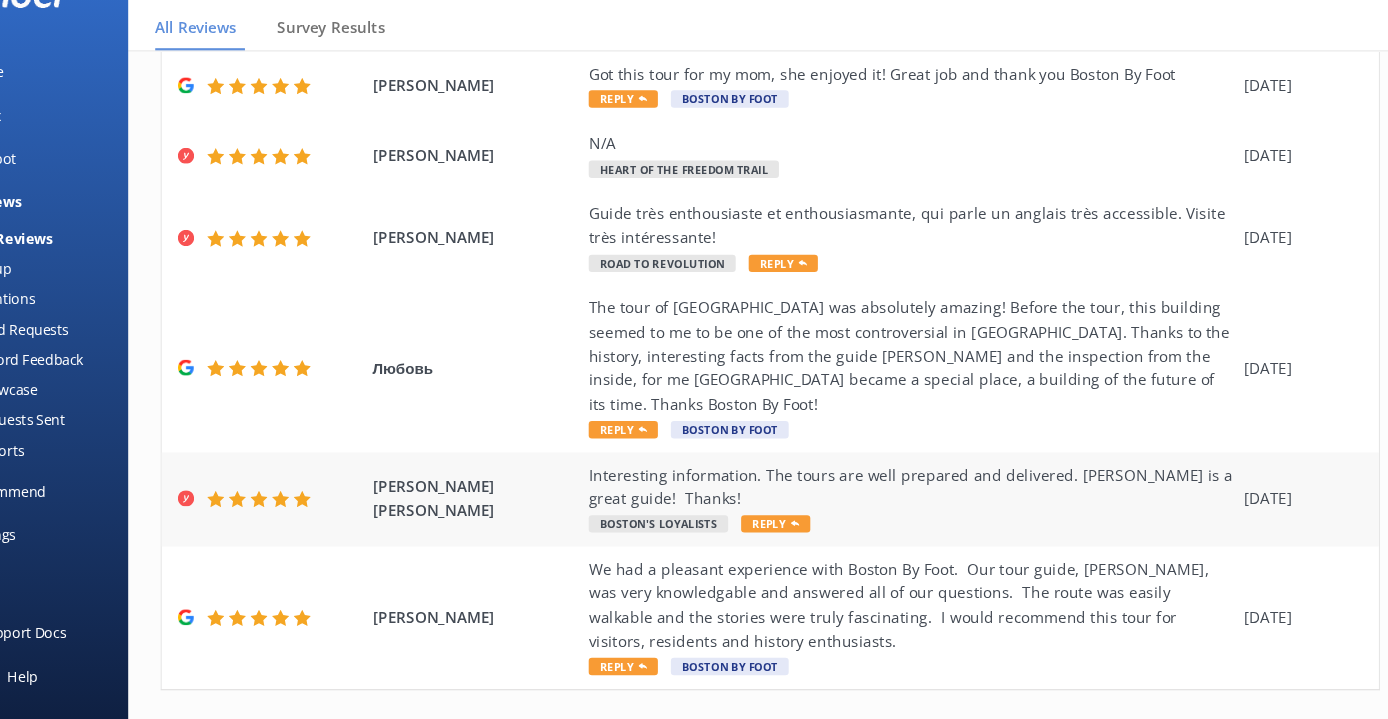 click on "Interesting information. The tours are well prepared and delivered. [PERSON_NAME] is a great guide!  Thanks!" at bounding box center [924, 504] 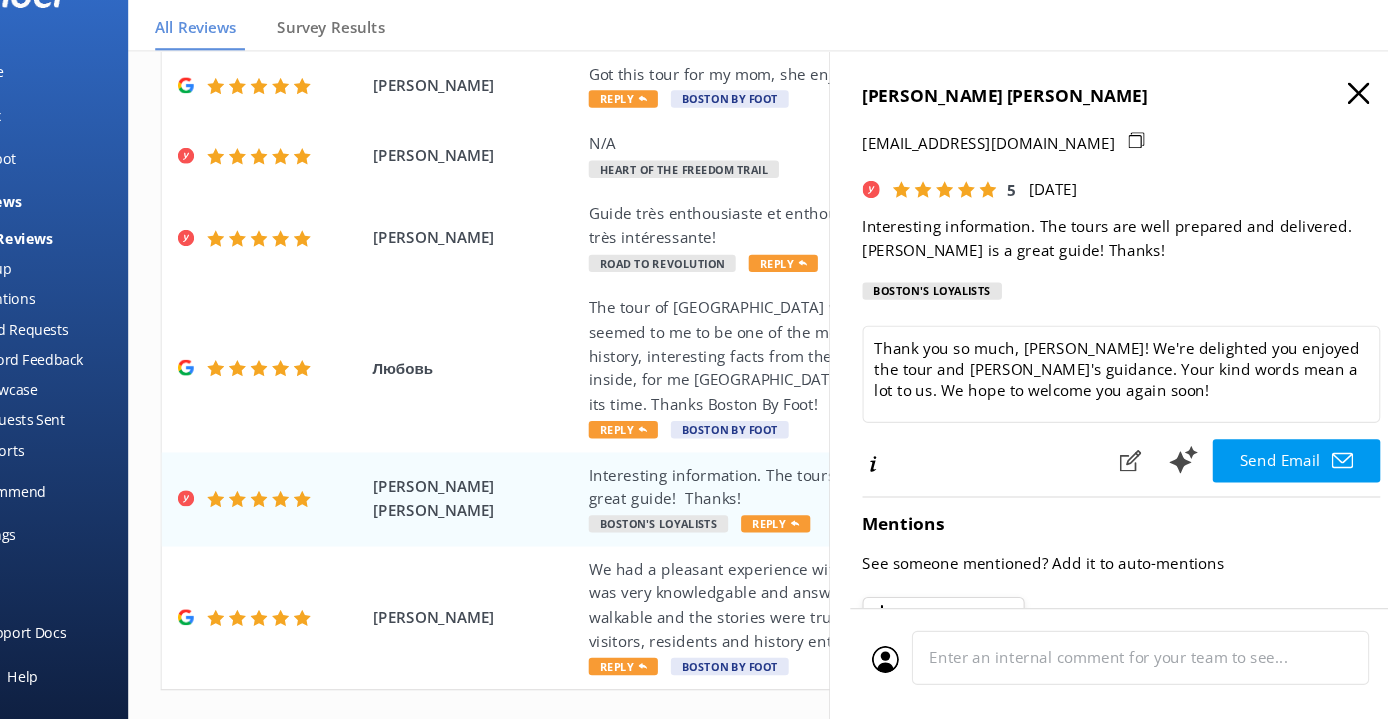 scroll, scrollTop: 0, scrollLeft: 0, axis: both 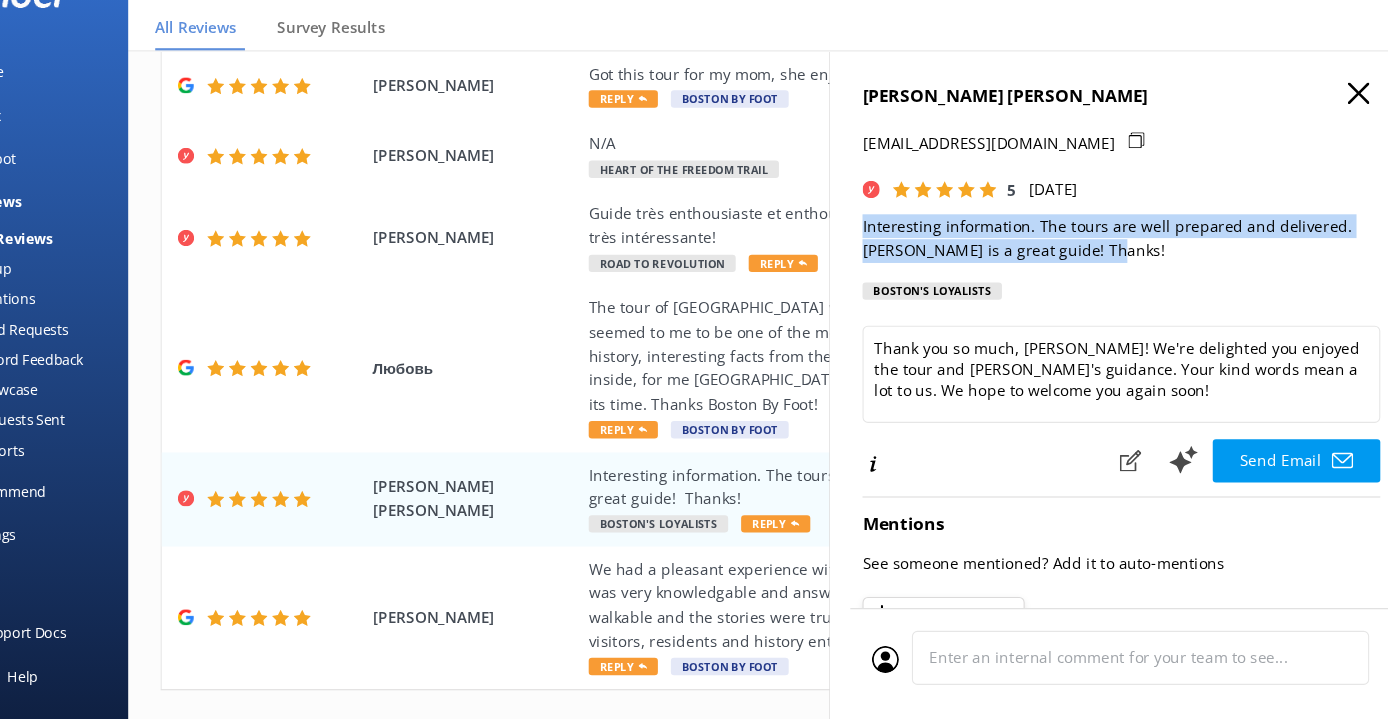 drag, startPoint x: 1022, startPoint y: 228, endPoint x: 790, endPoint y: 210, distance: 232.69724 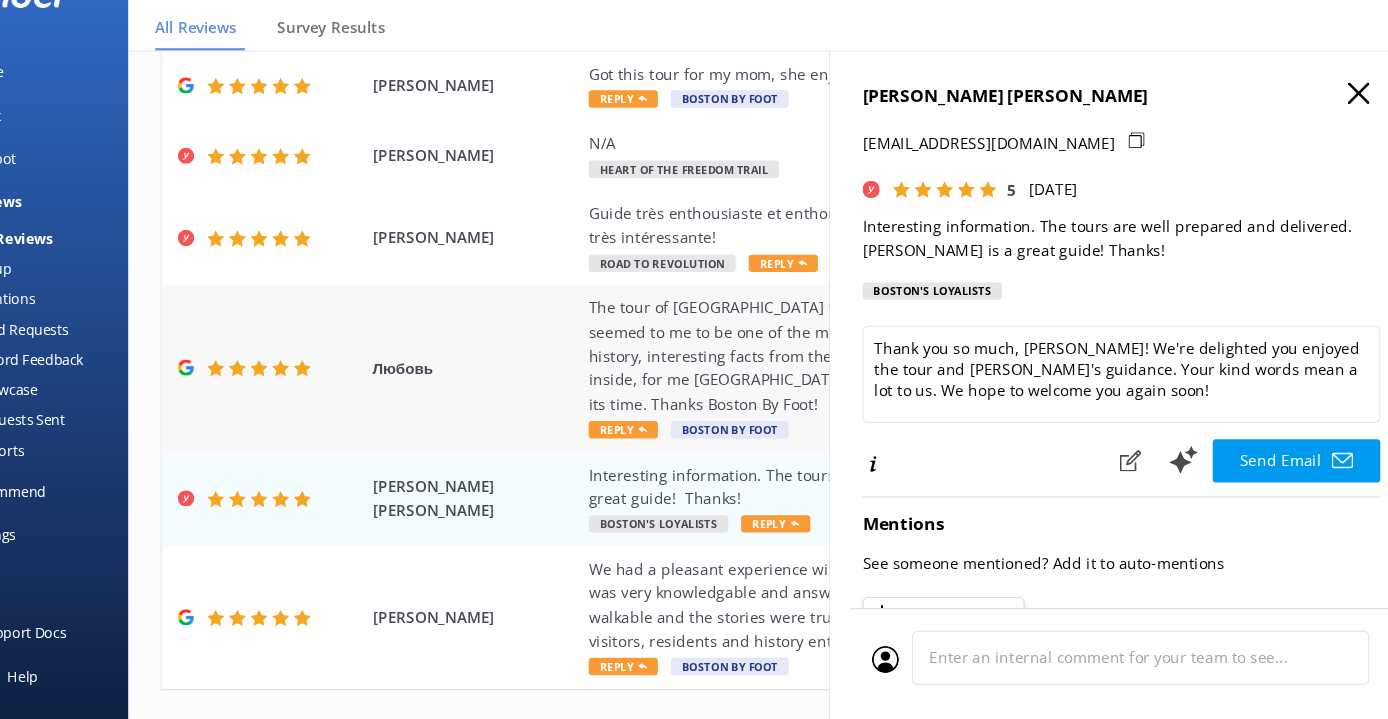 click on "The tour of [GEOGRAPHIC_DATA] was absolutely amazing! Before the tour, this building seemed to me to be one of the most controversial in [GEOGRAPHIC_DATA]. Thanks to the history, interesting facts from the guide [PERSON_NAME] and the inspection from the inside, for me [GEOGRAPHIC_DATA] became a special place, a building of the future of its time. Thanks Boston By Foot!" at bounding box center (924, 383) 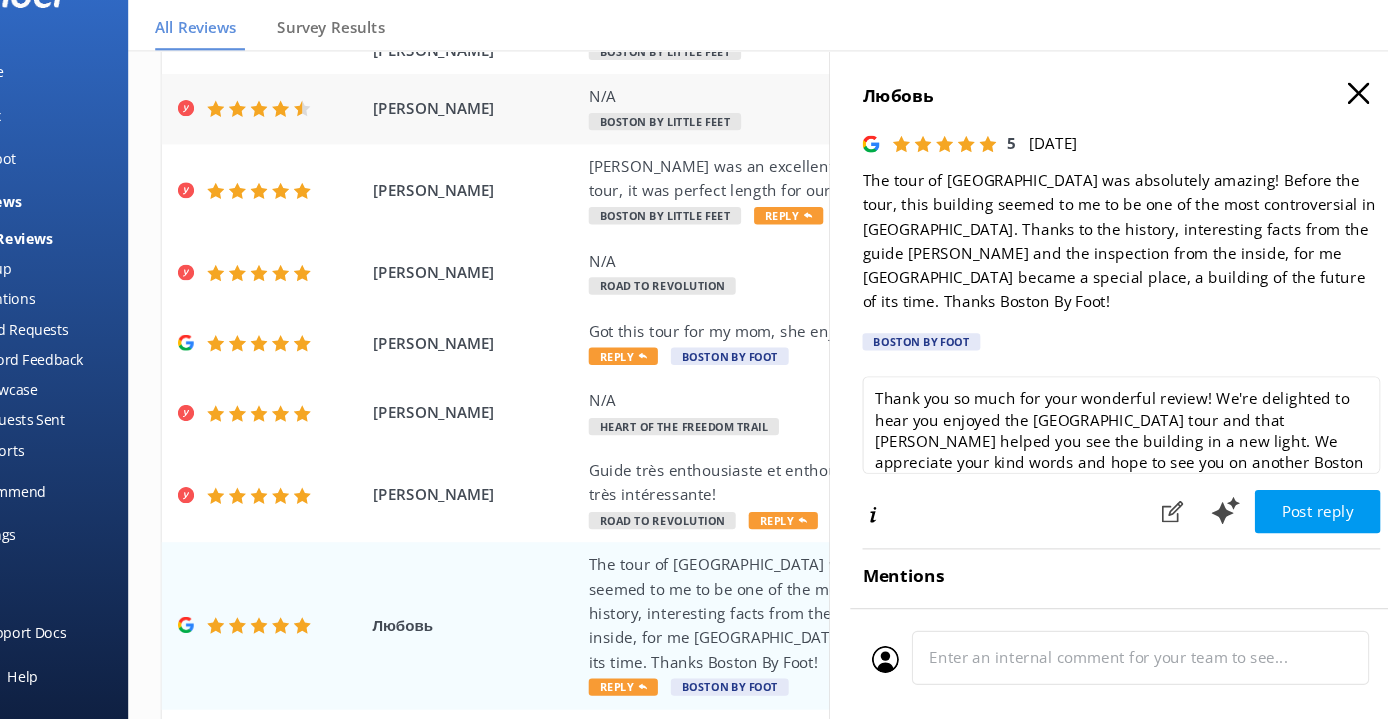 scroll, scrollTop: 140, scrollLeft: 0, axis: vertical 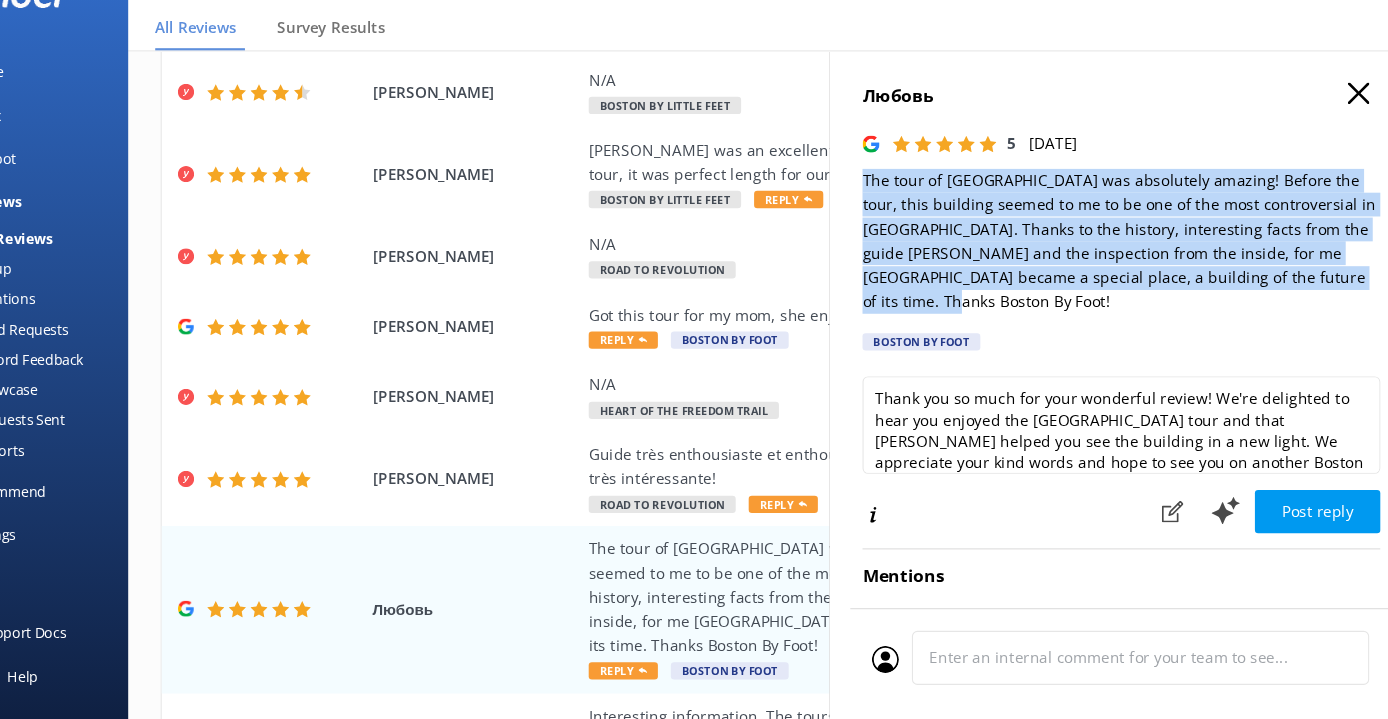 drag, startPoint x: 1229, startPoint y: 246, endPoint x: 813, endPoint y: 153, distance: 426.2687 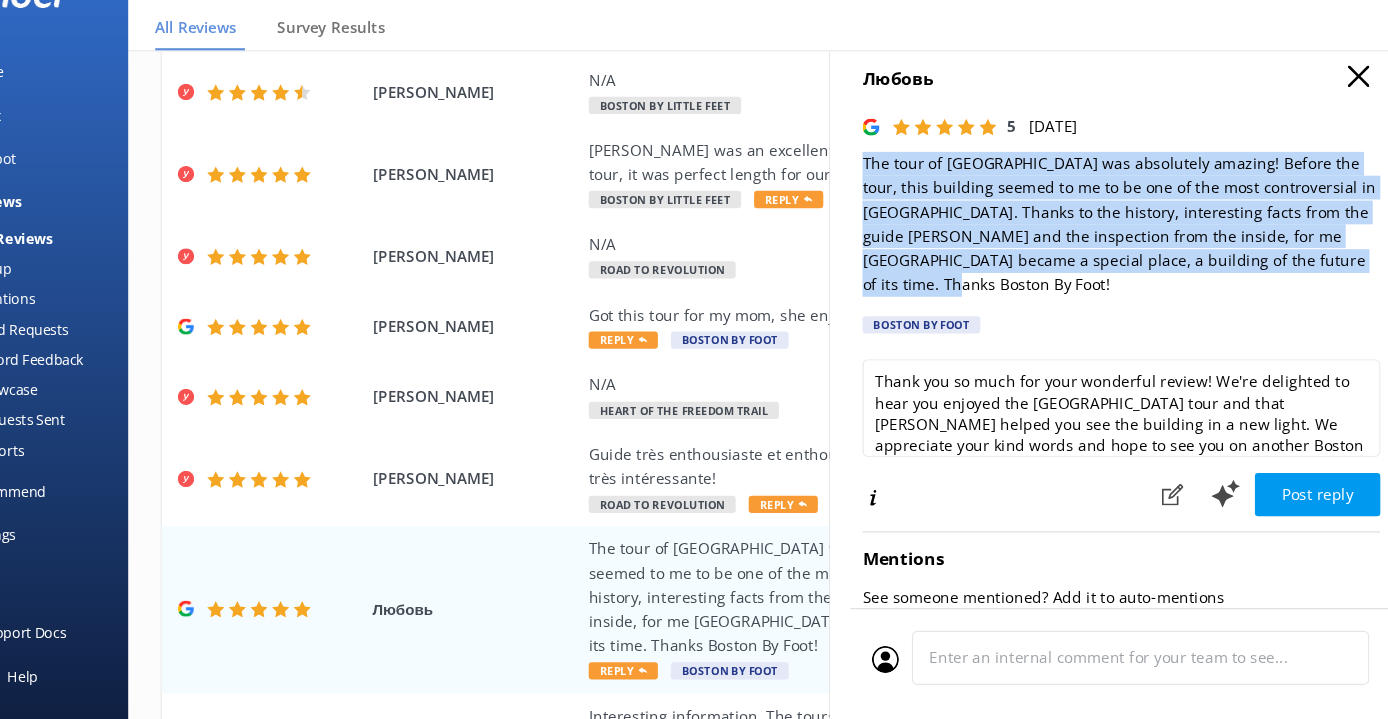 scroll, scrollTop: 20, scrollLeft: 0, axis: vertical 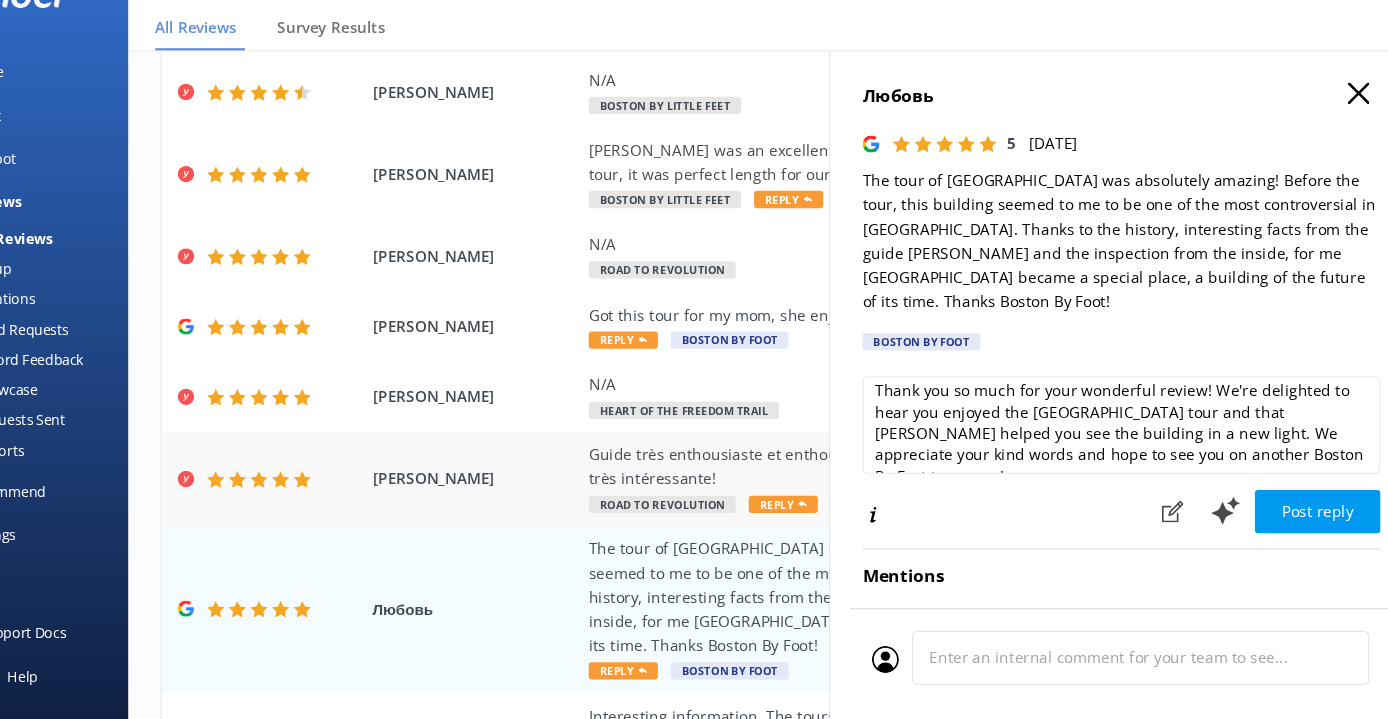 click on "Guide très enthousiaste et enthousiasmante, qui parle un anglais très accessible. Visite très intéressante!" at bounding box center [924, 485] 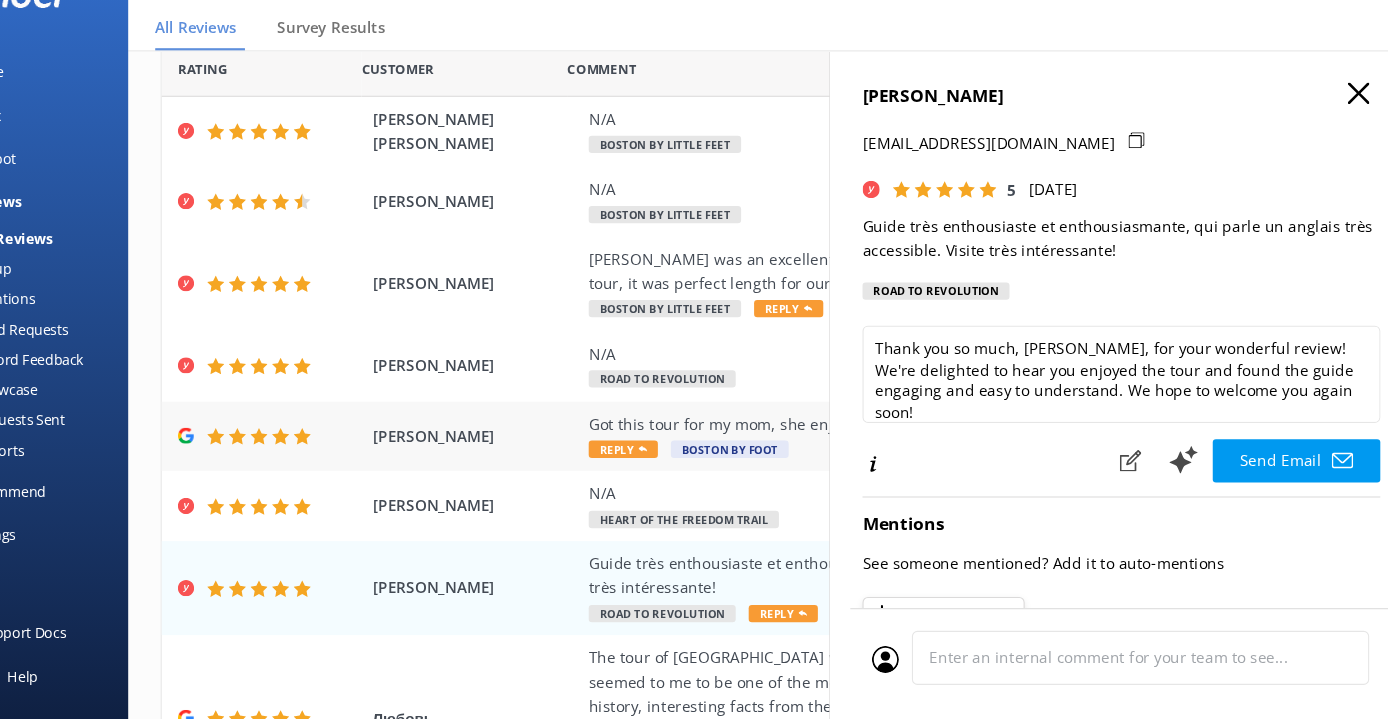 scroll, scrollTop: 36, scrollLeft: 0, axis: vertical 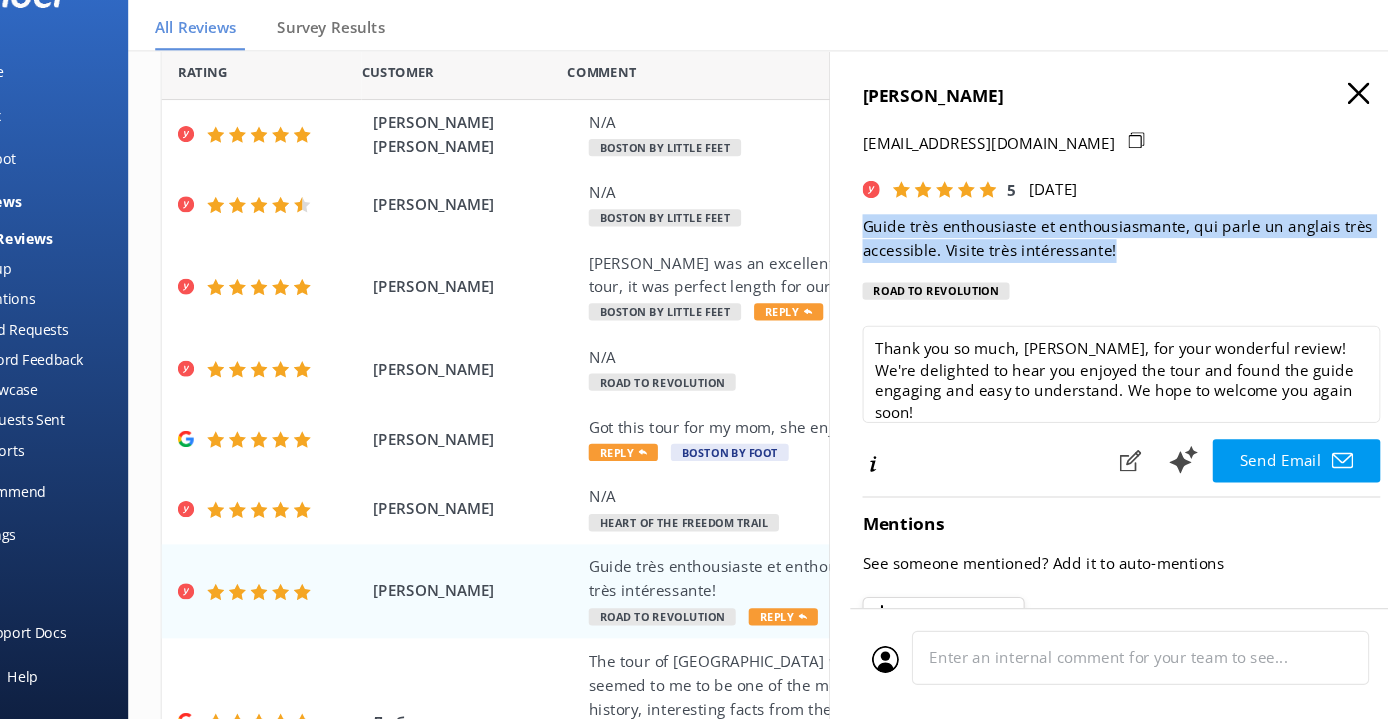 drag, startPoint x: 1033, startPoint y: 231, endPoint x: 790, endPoint y: 202, distance: 244.72433 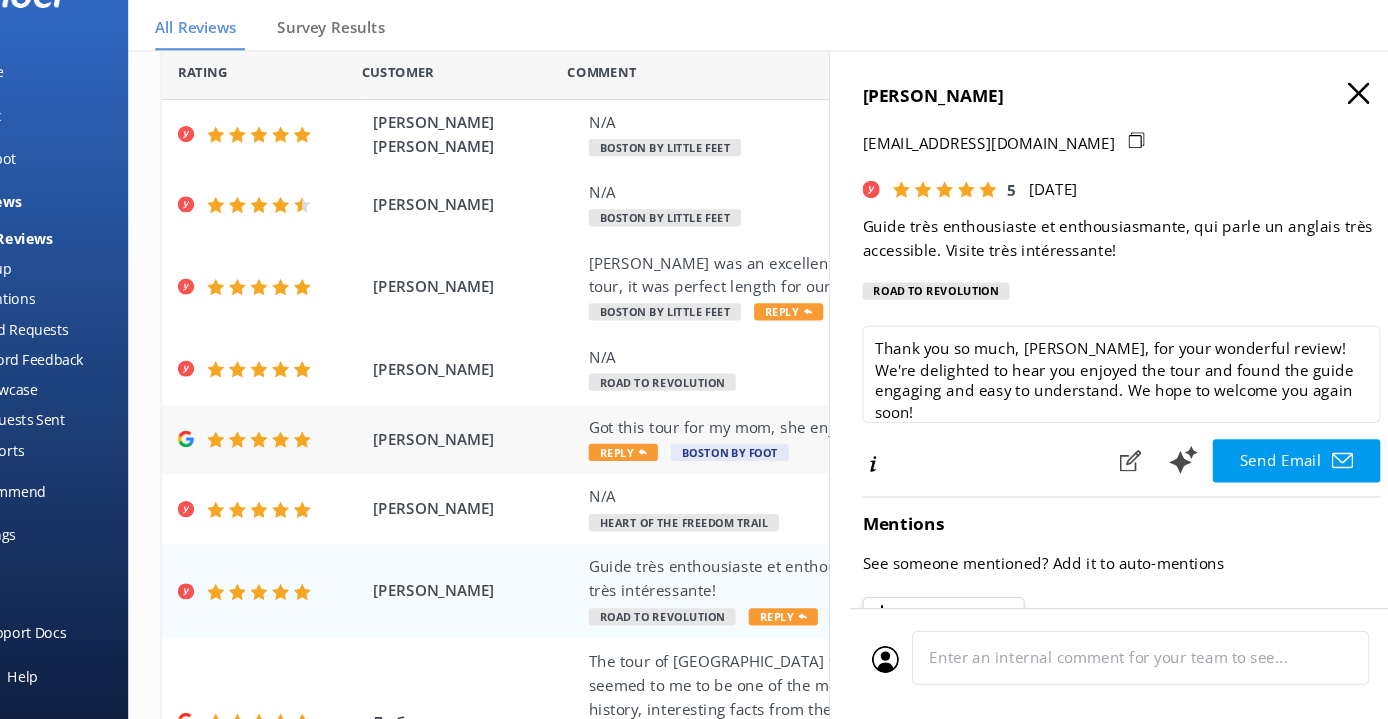 click on "Got this tour for my mom, she enjoyed it! Great job and thank you Boston By Foot" at bounding box center (924, 449) 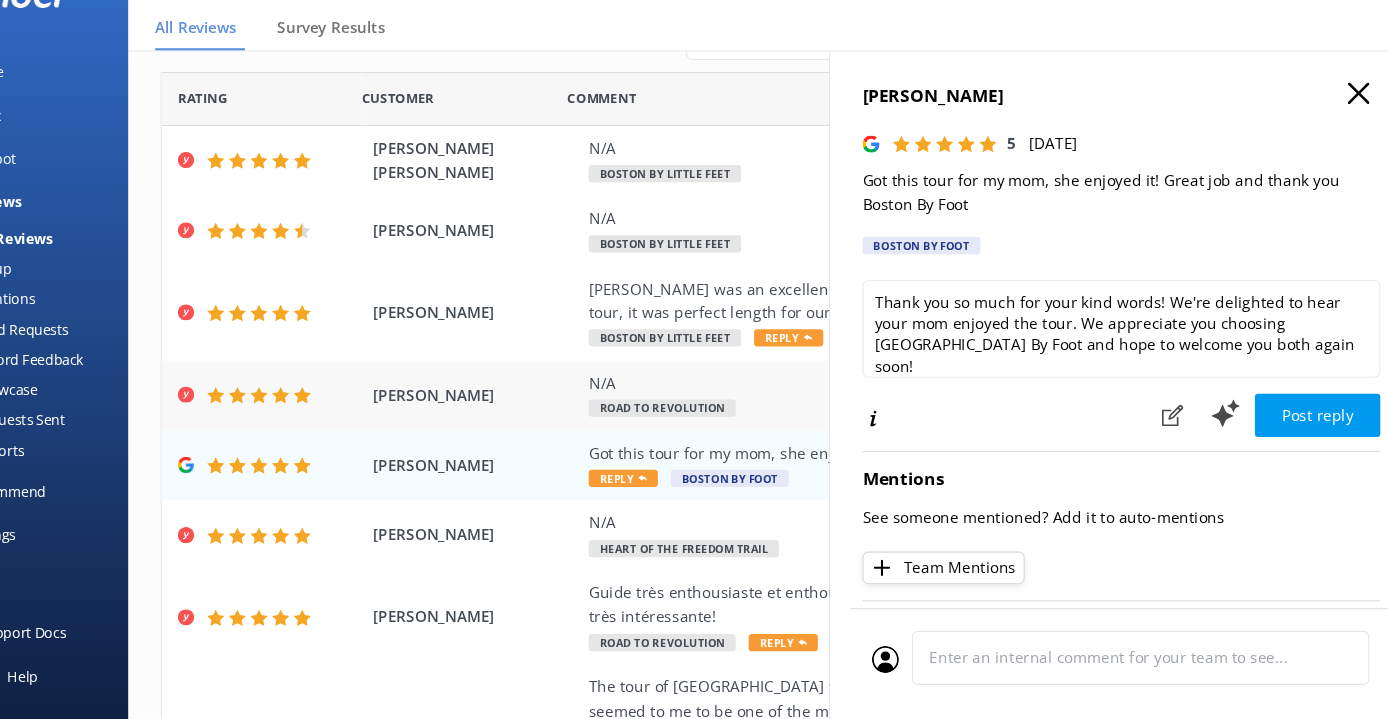 scroll, scrollTop: 8, scrollLeft: 0, axis: vertical 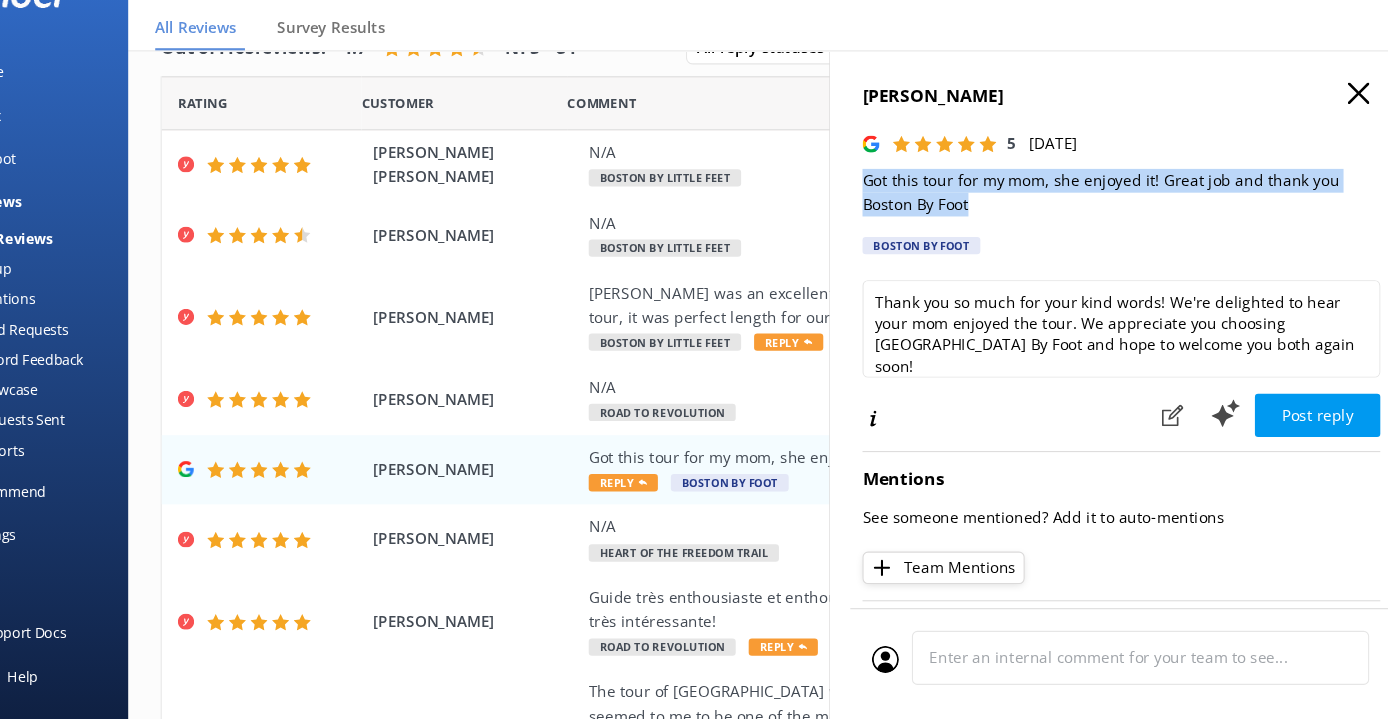drag, startPoint x: 906, startPoint y: 185, endPoint x: 795, endPoint y: 166, distance: 112.61439 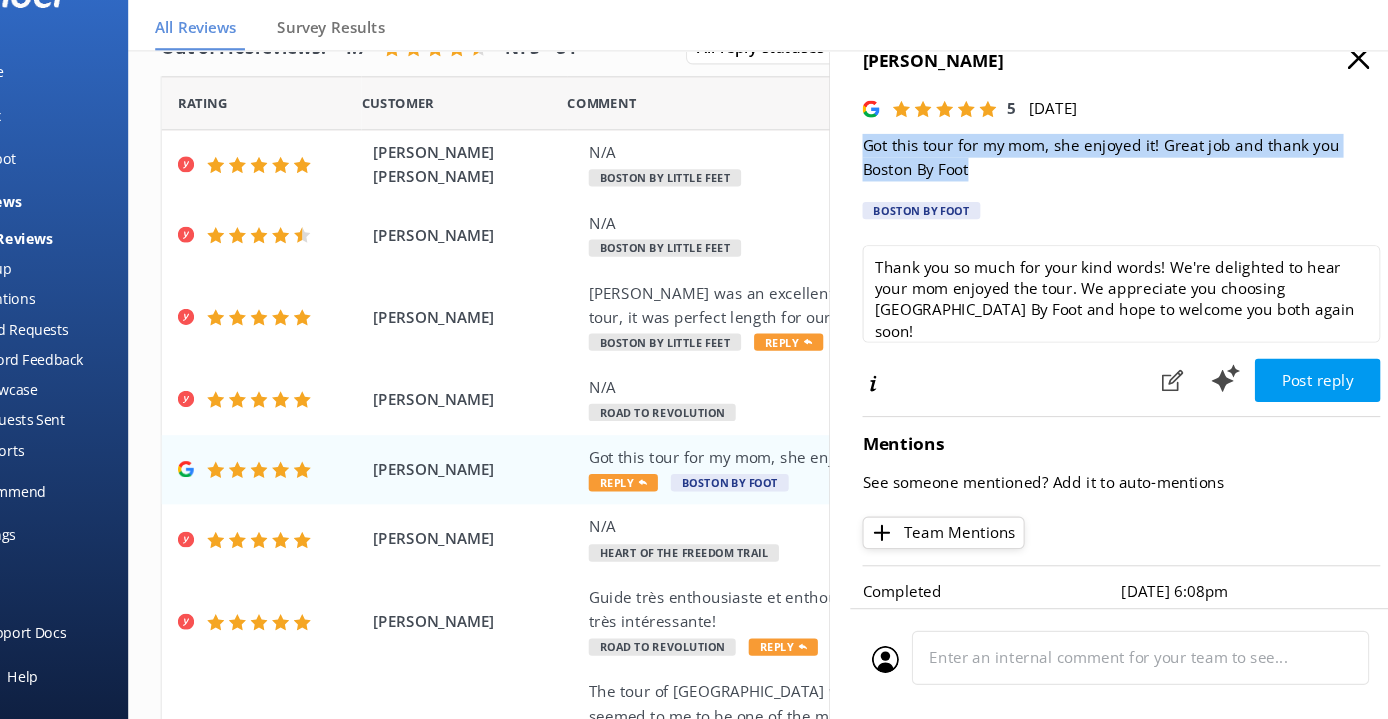 scroll, scrollTop: 32, scrollLeft: 0, axis: vertical 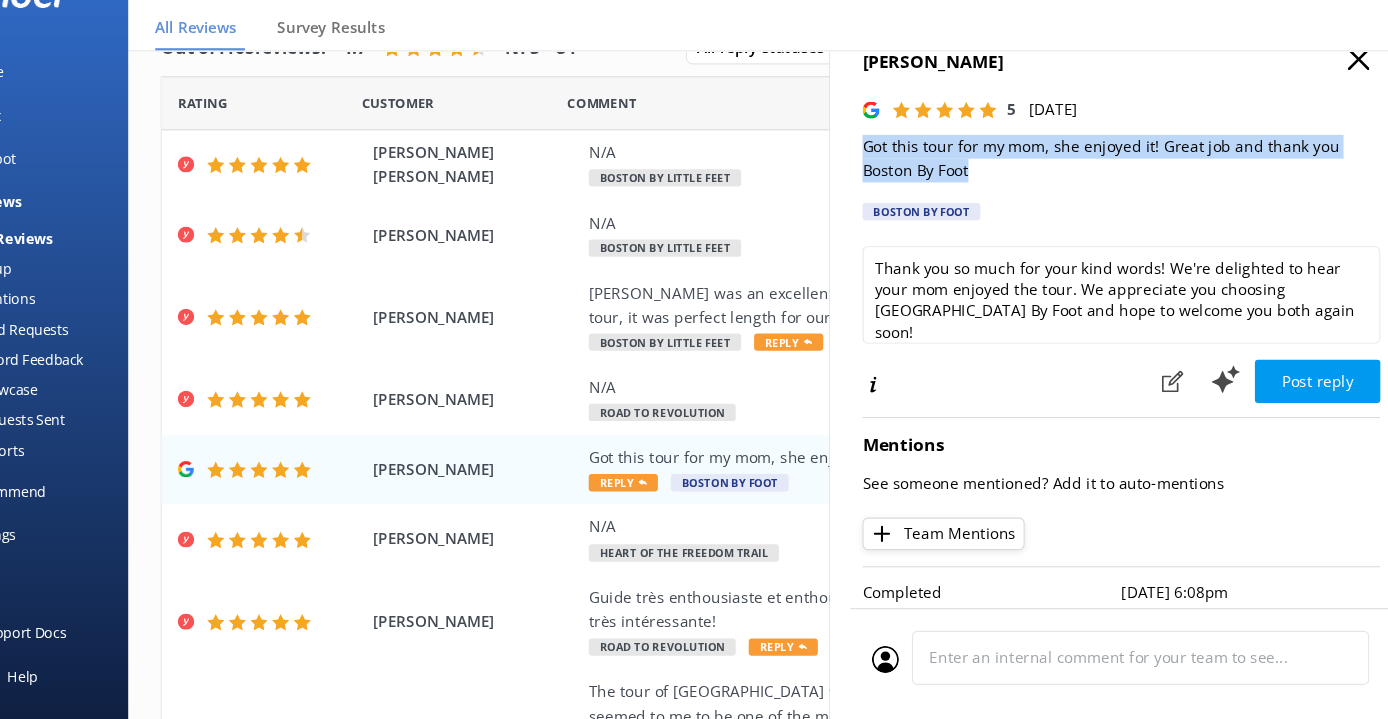 click 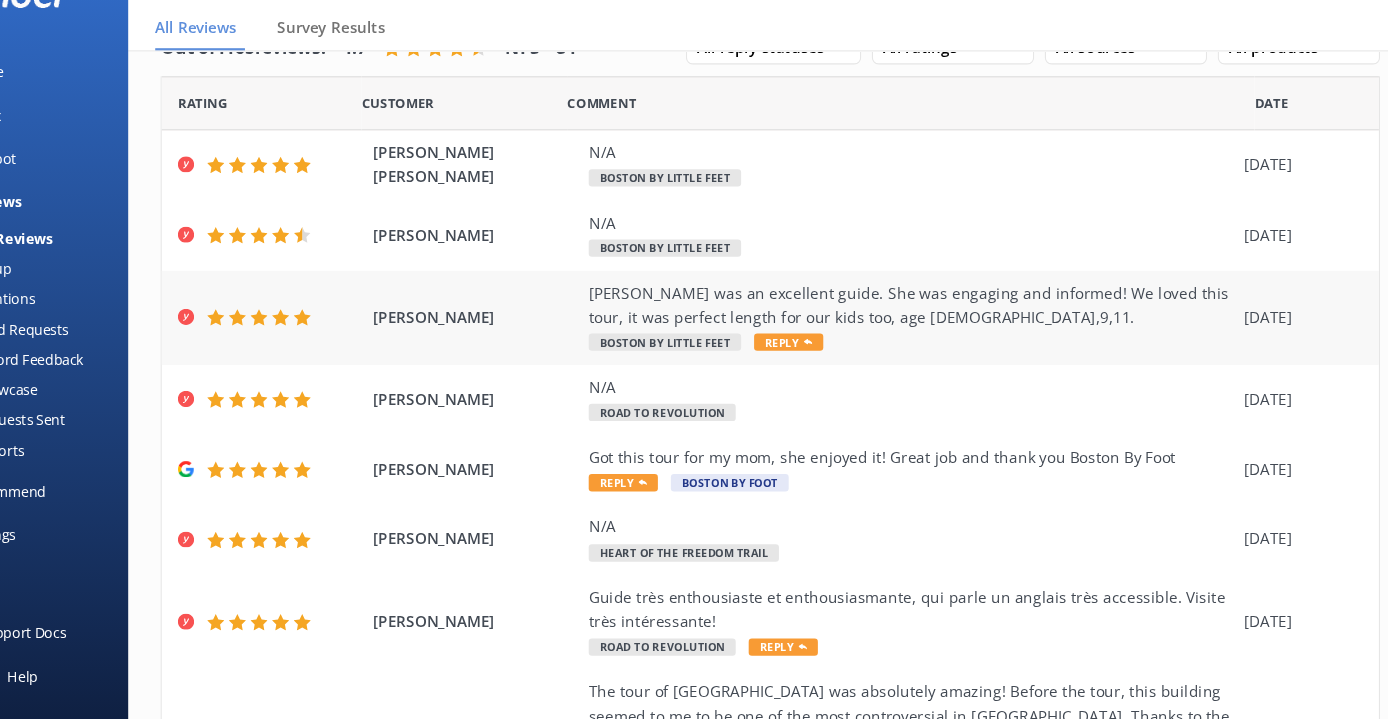 click on "[PERSON_NAME] was an excellent guide. She was engaging and informed! We loved this tour, it was perfect length for our kids too, age [DEMOGRAPHIC_DATA],9,11." at bounding box center (924, 336) 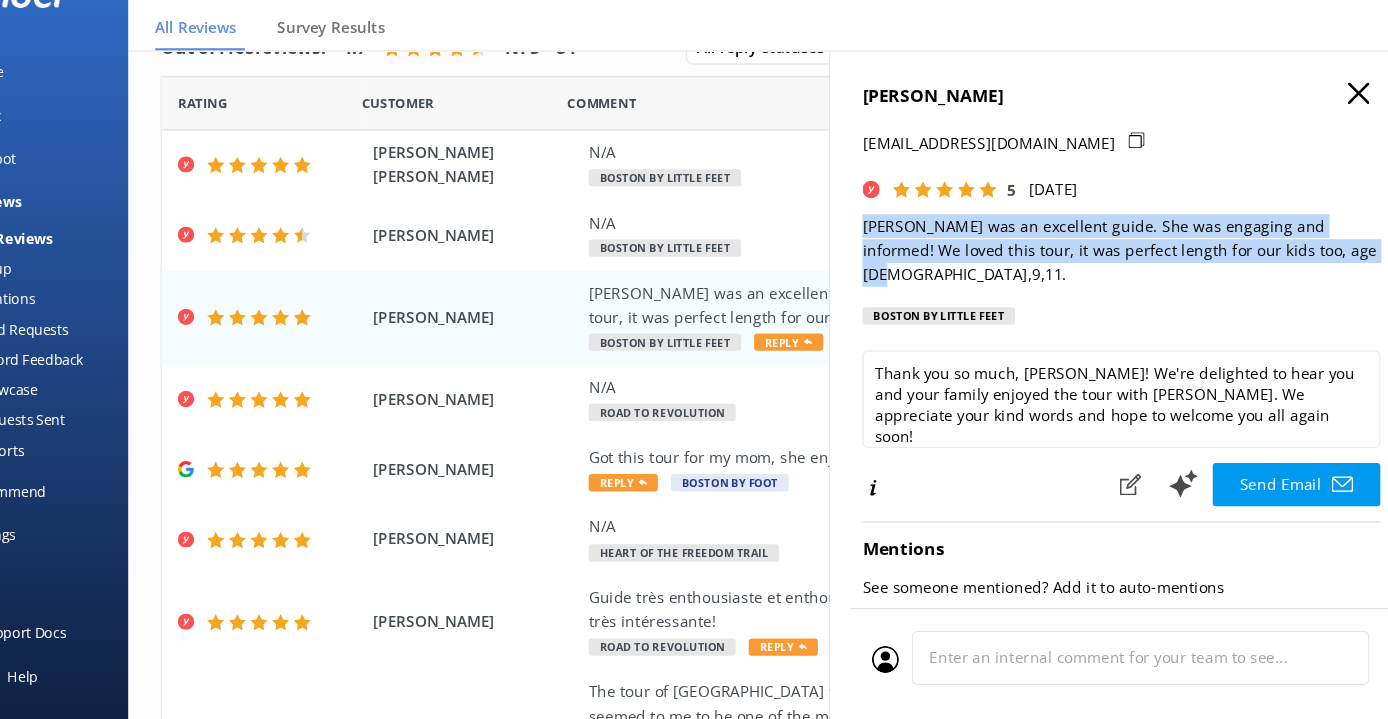 drag, startPoint x: 1221, startPoint y: 226, endPoint x: 790, endPoint y: 199, distance: 431.84488 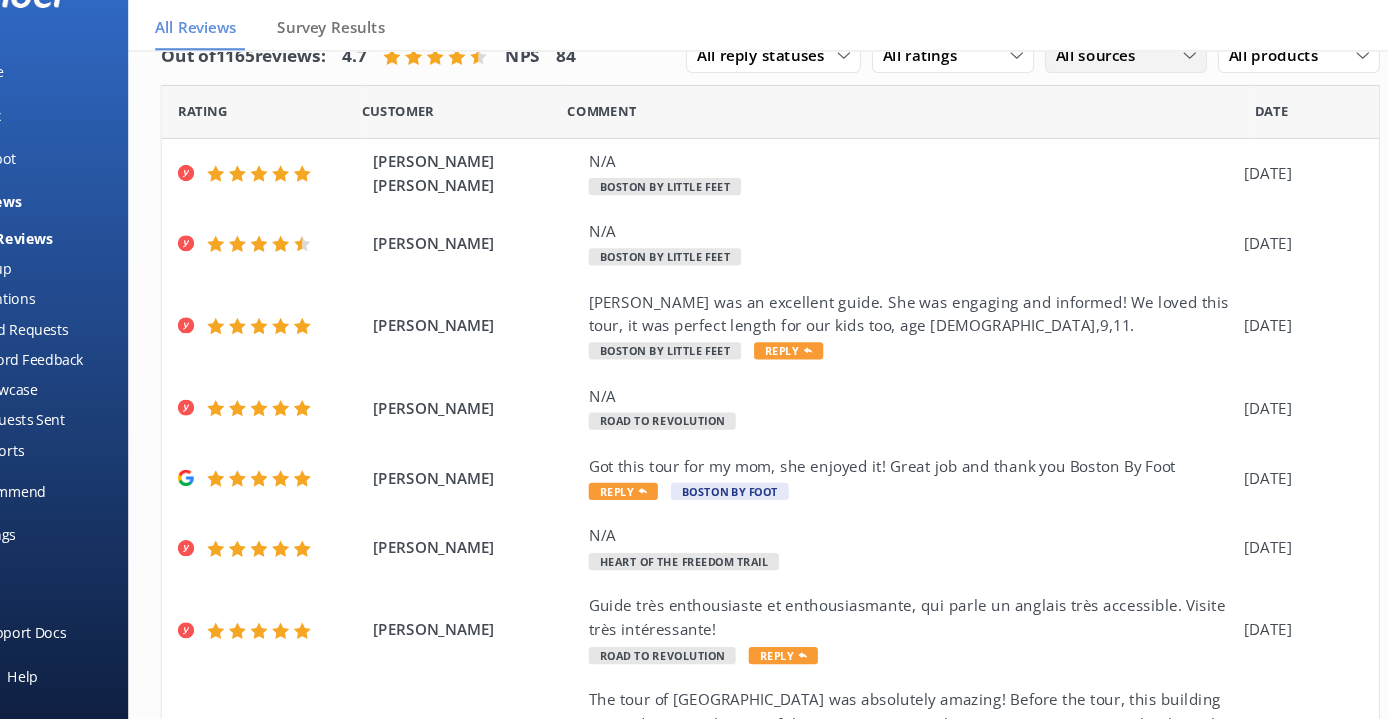 scroll, scrollTop: 0, scrollLeft: 0, axis: both 